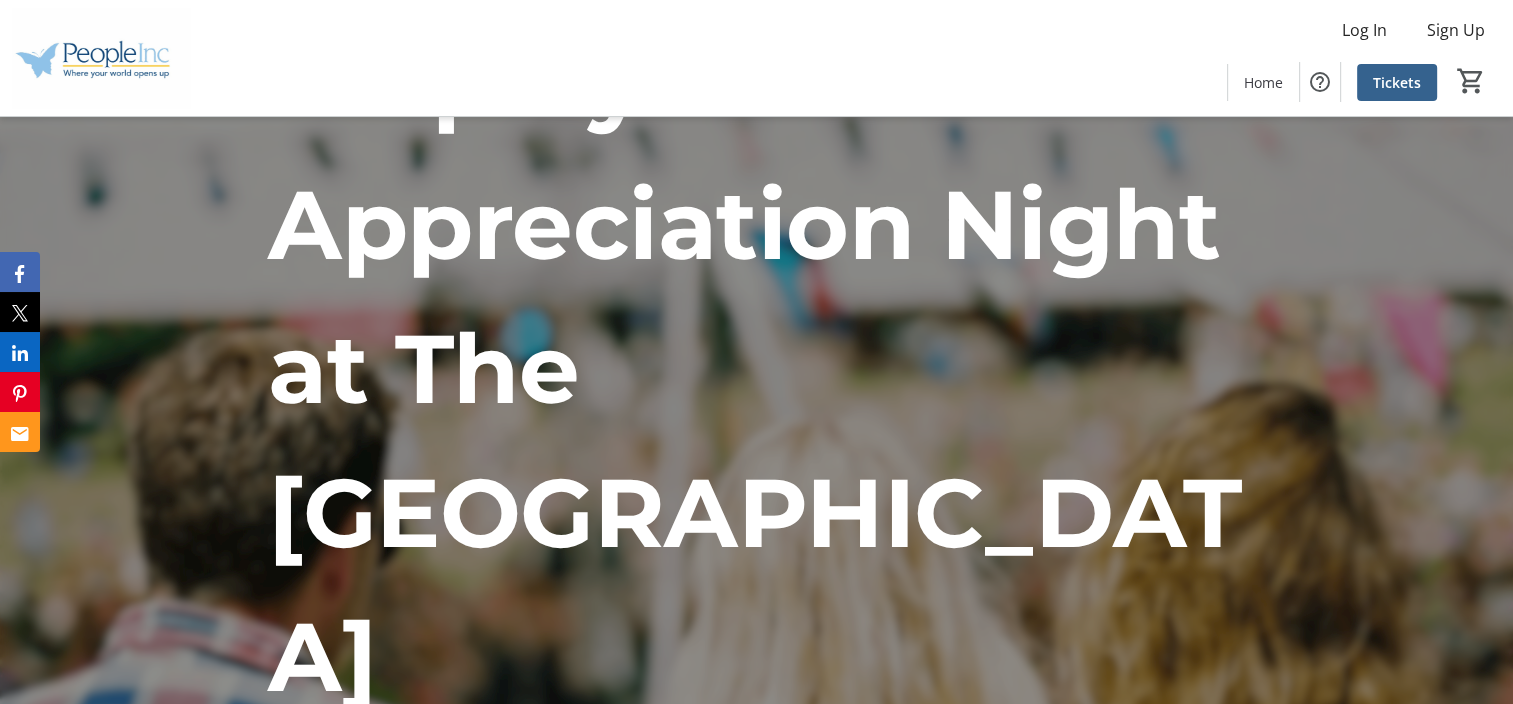 scroll, scrollTop: 0, scrollLeft: 0, axis: both 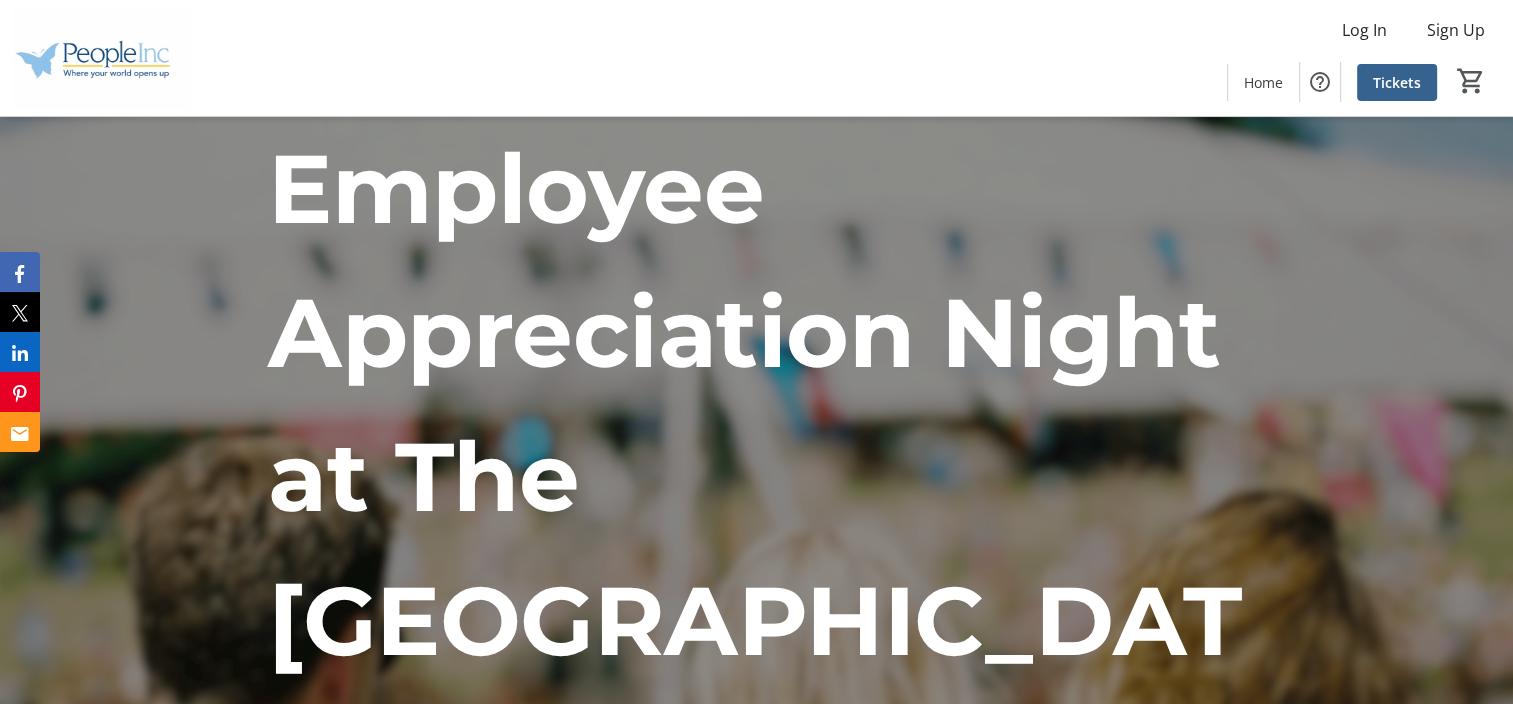 click on "Log In  Sign Up  Home  Tickets  0" 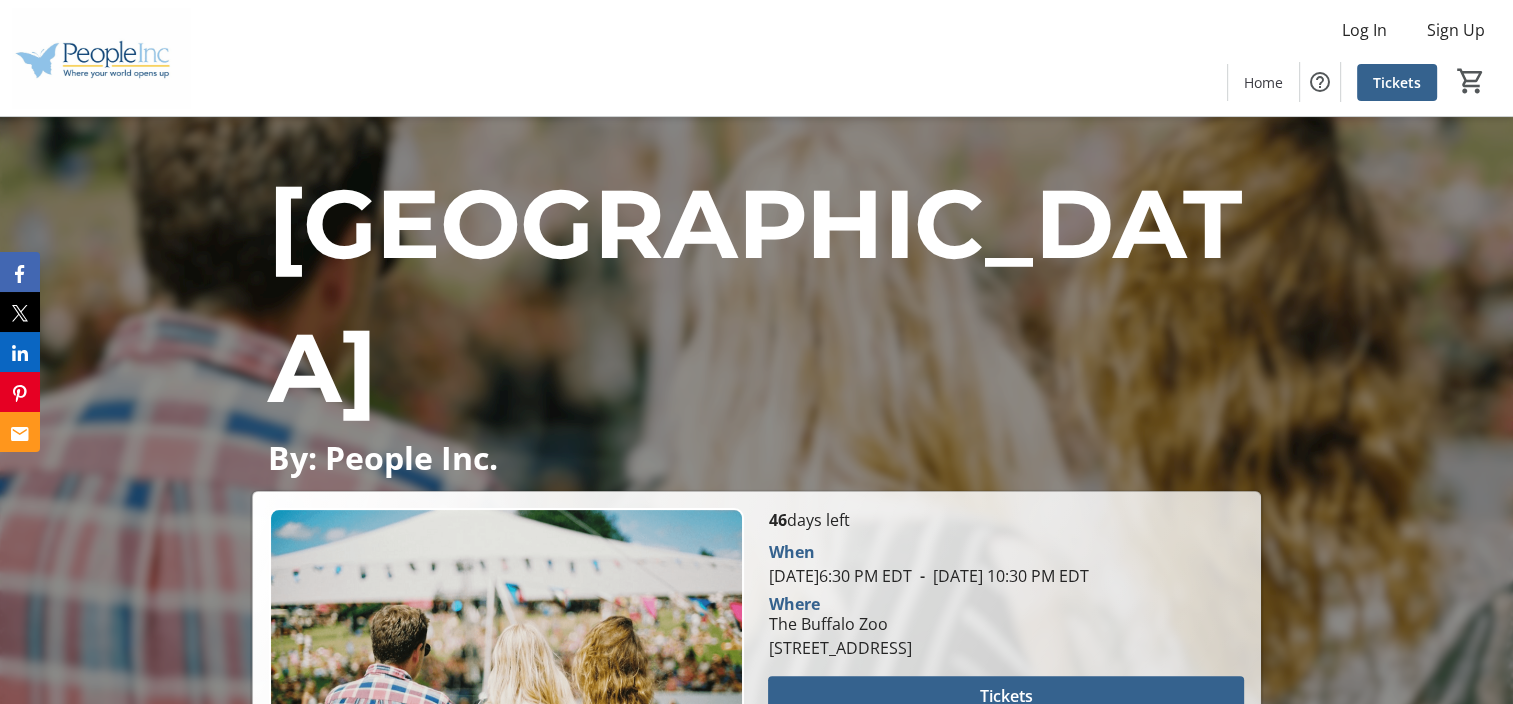 scroll, scrollTop: 287, scrollLeft: 0, axis: vertical 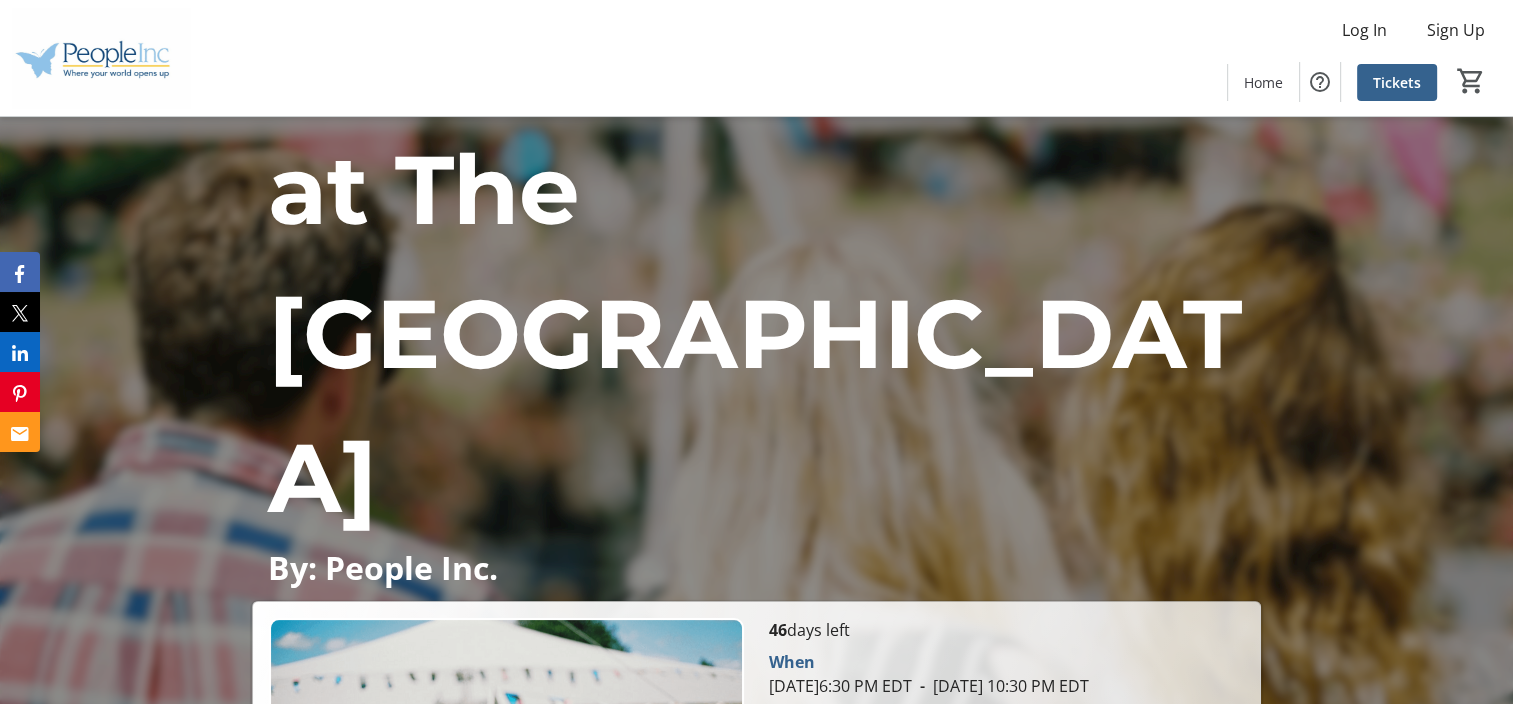 click on "Tickets" at bounding box center (1006, 806) 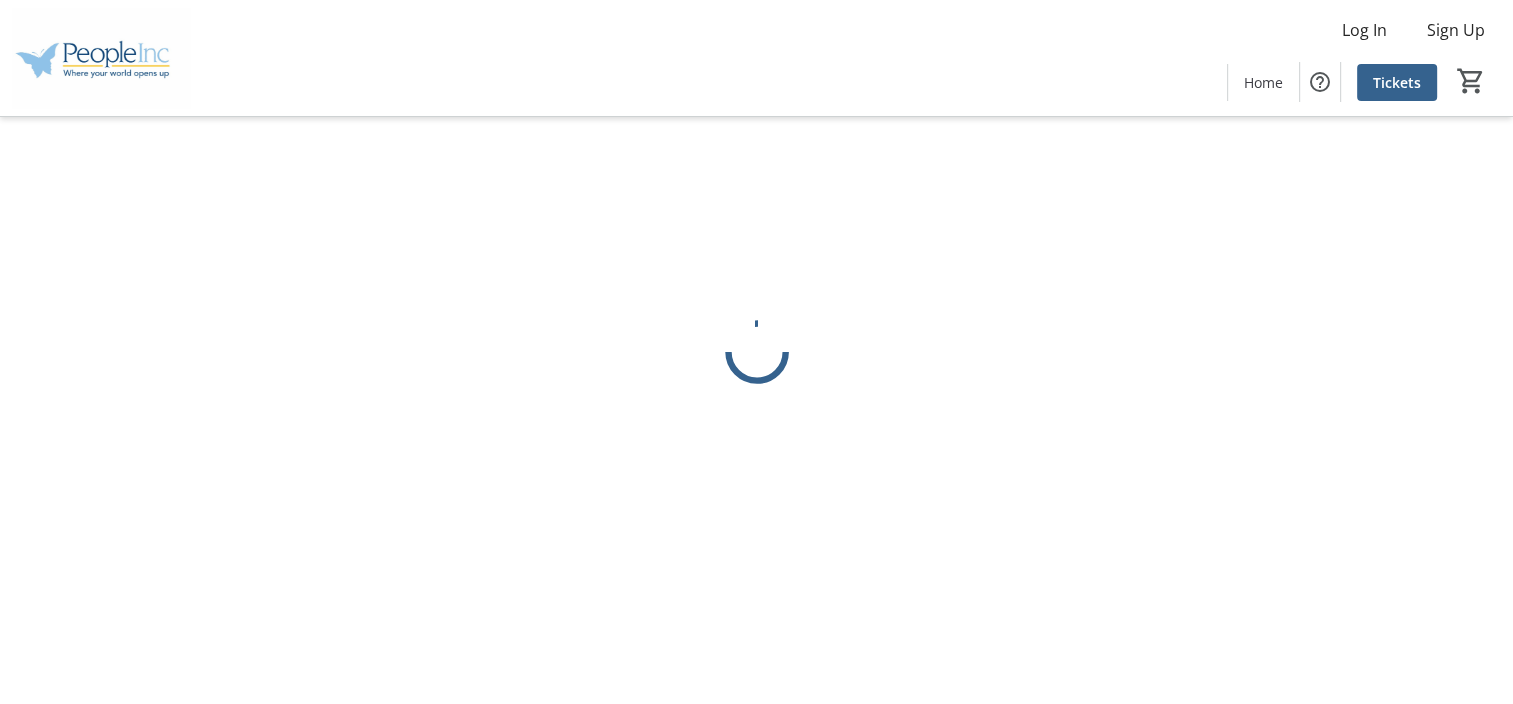scroll, scrollTop: 0, scrollLeft: 0, axis: both 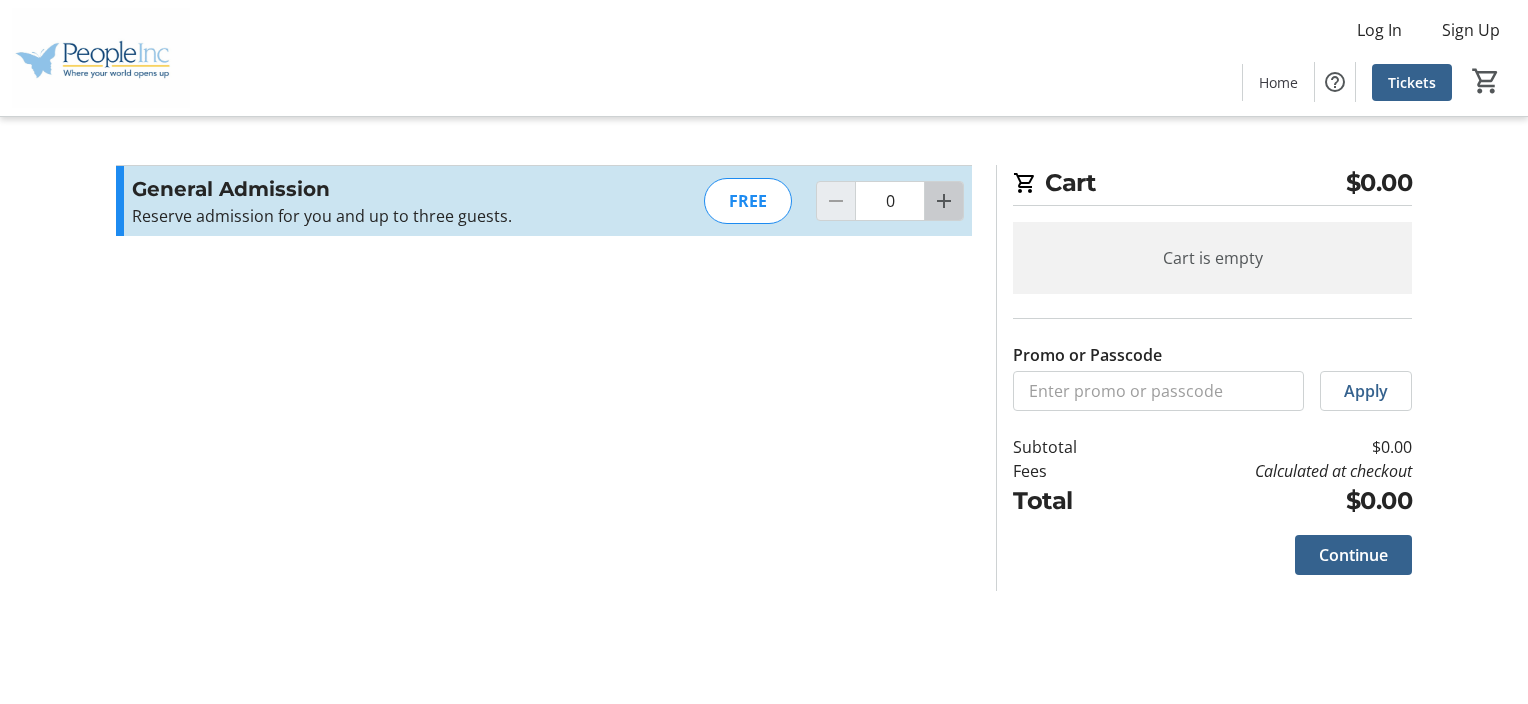 click 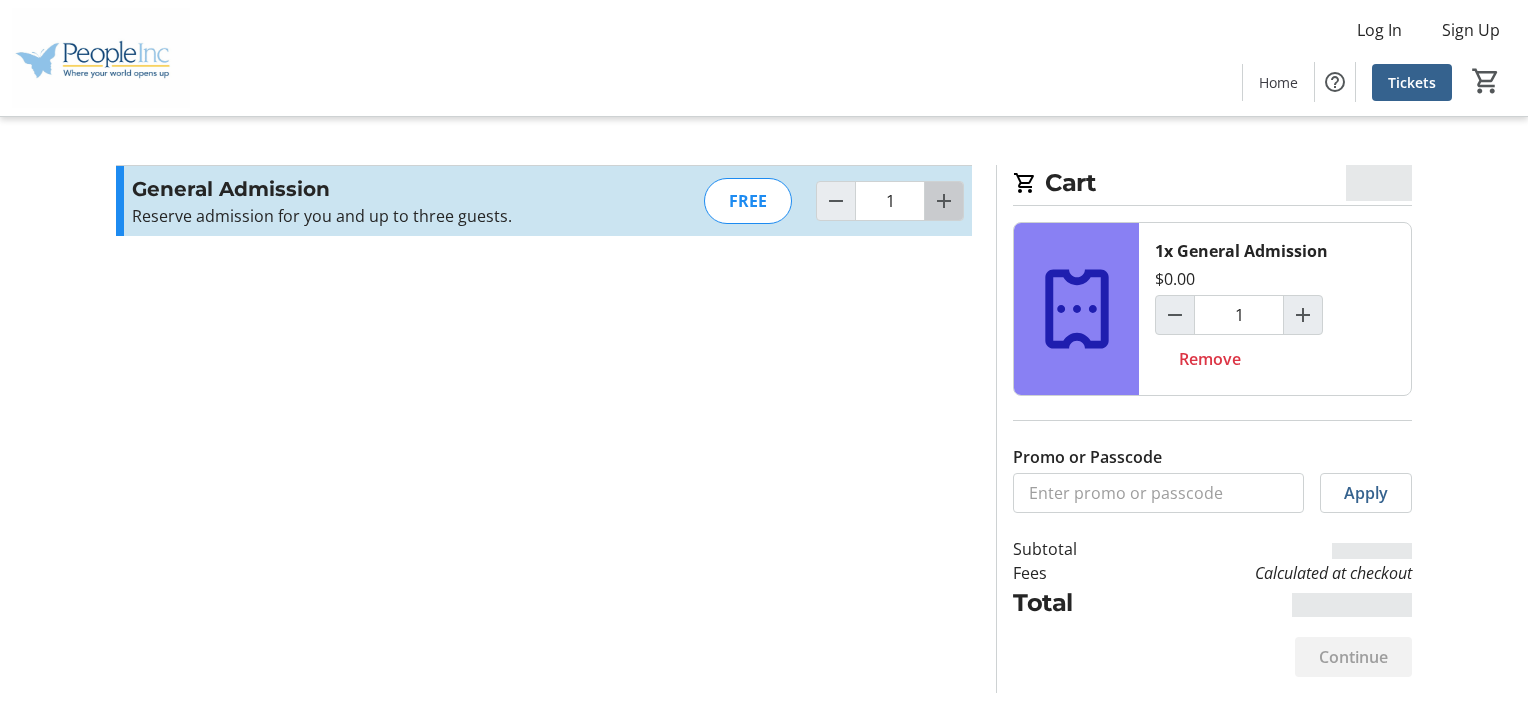 click 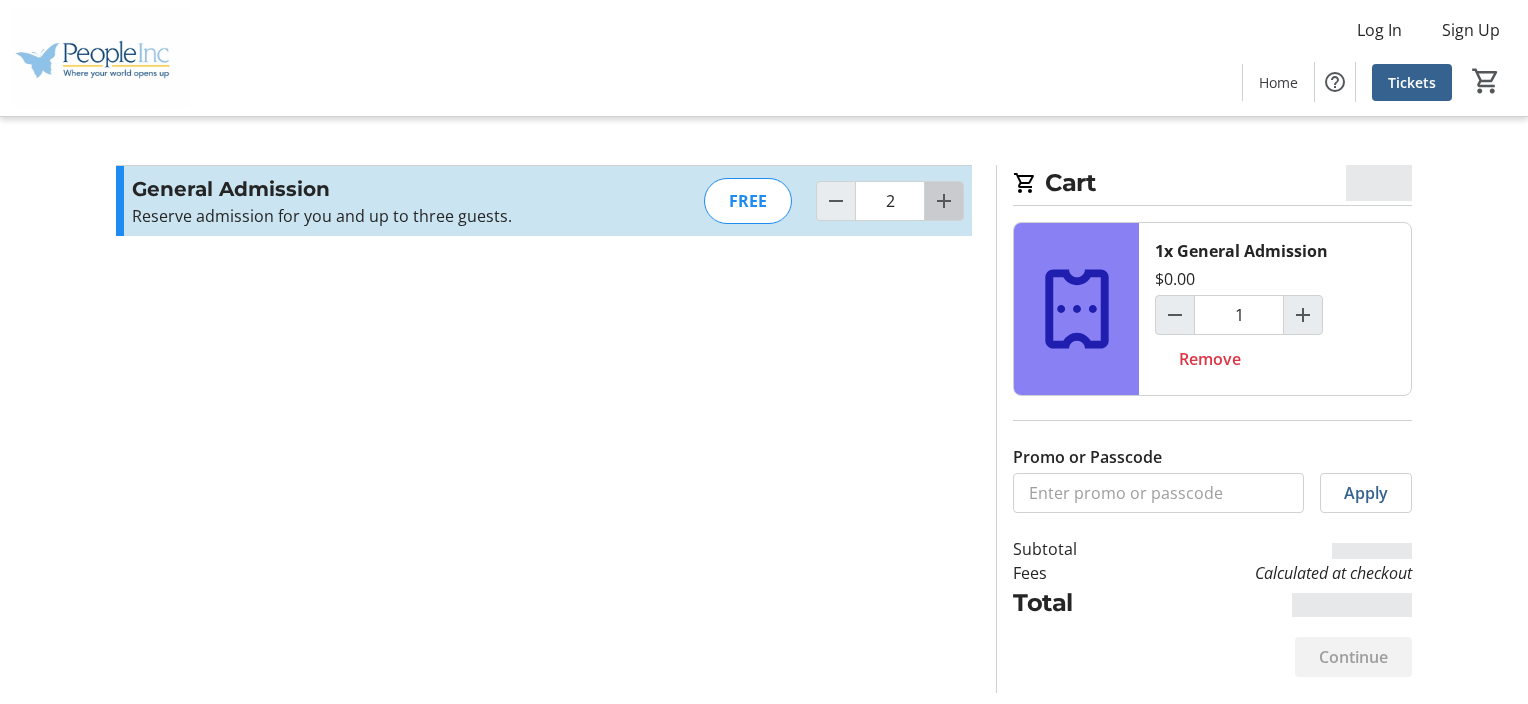 click 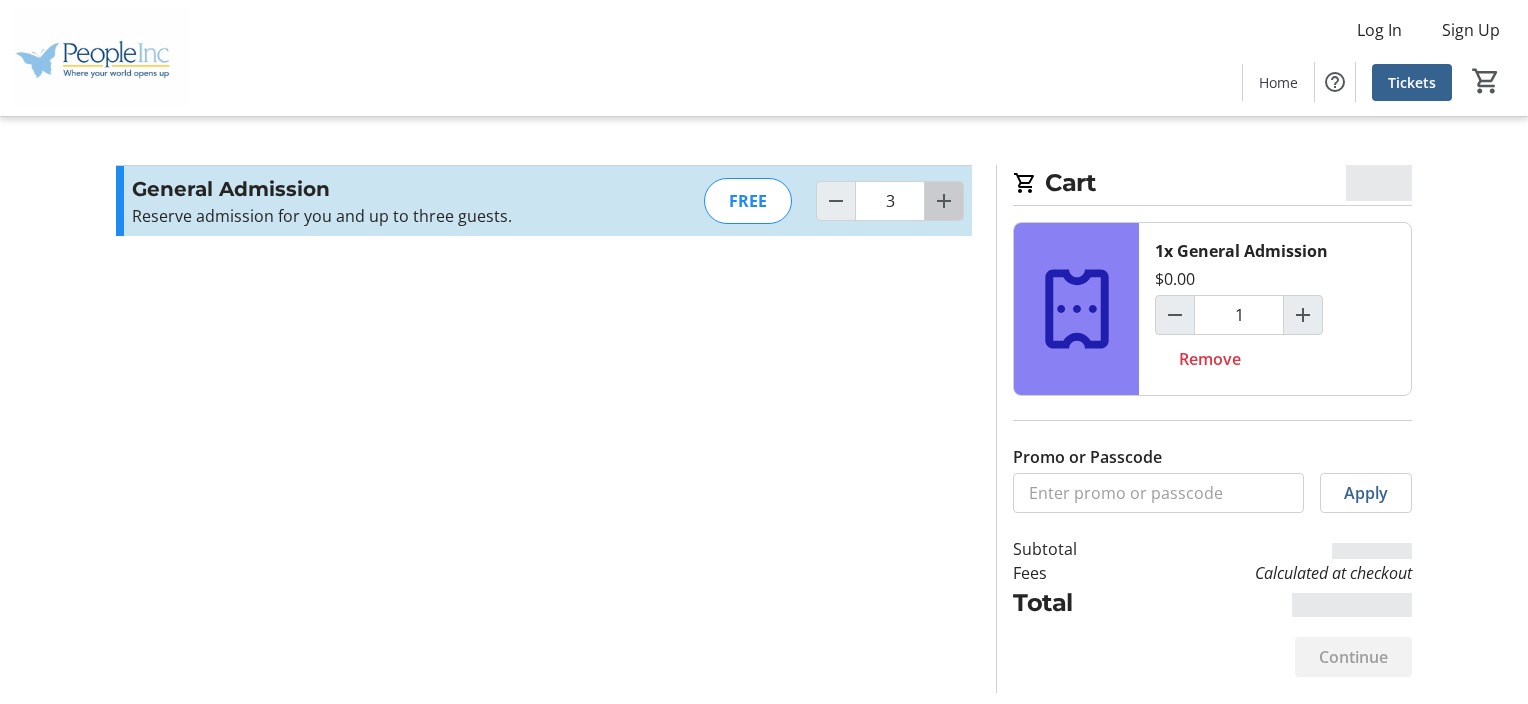type on "2" 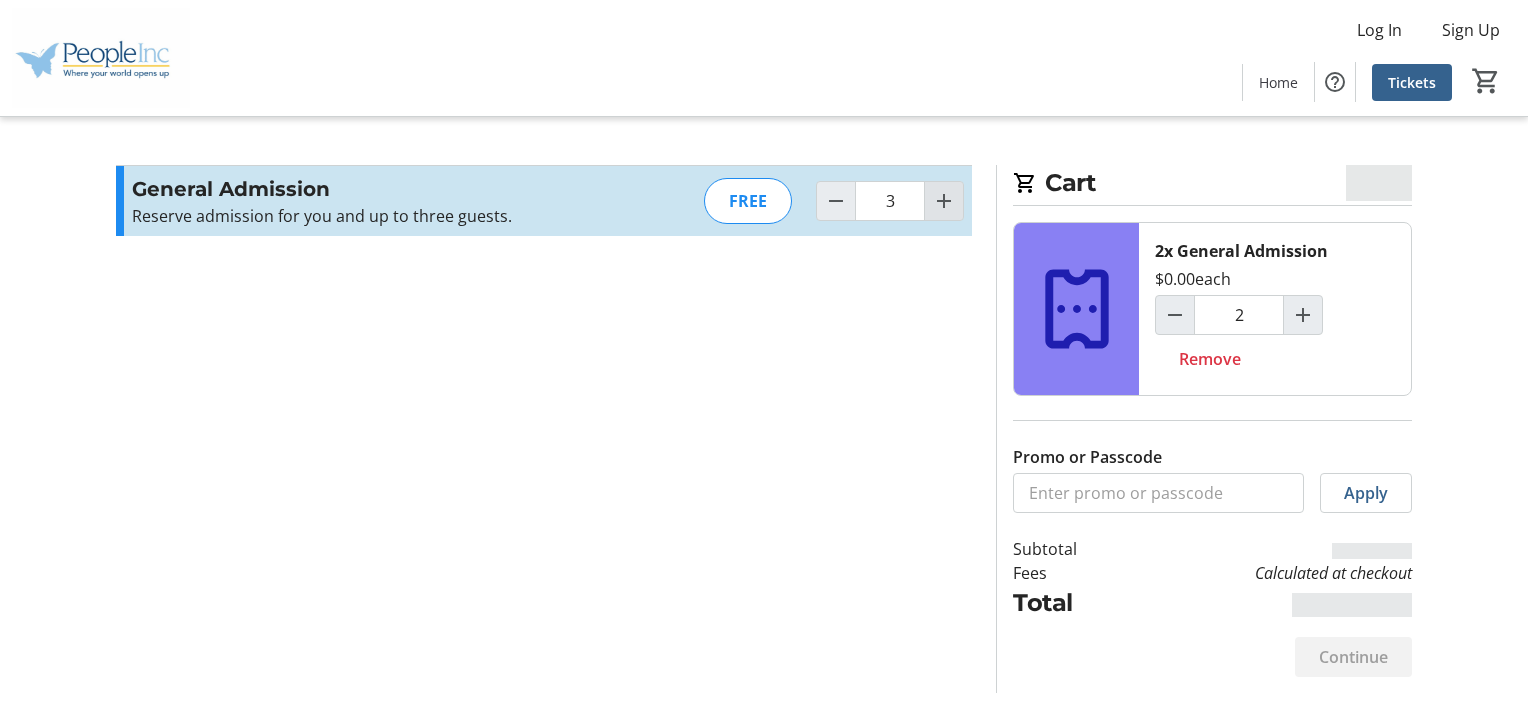 click 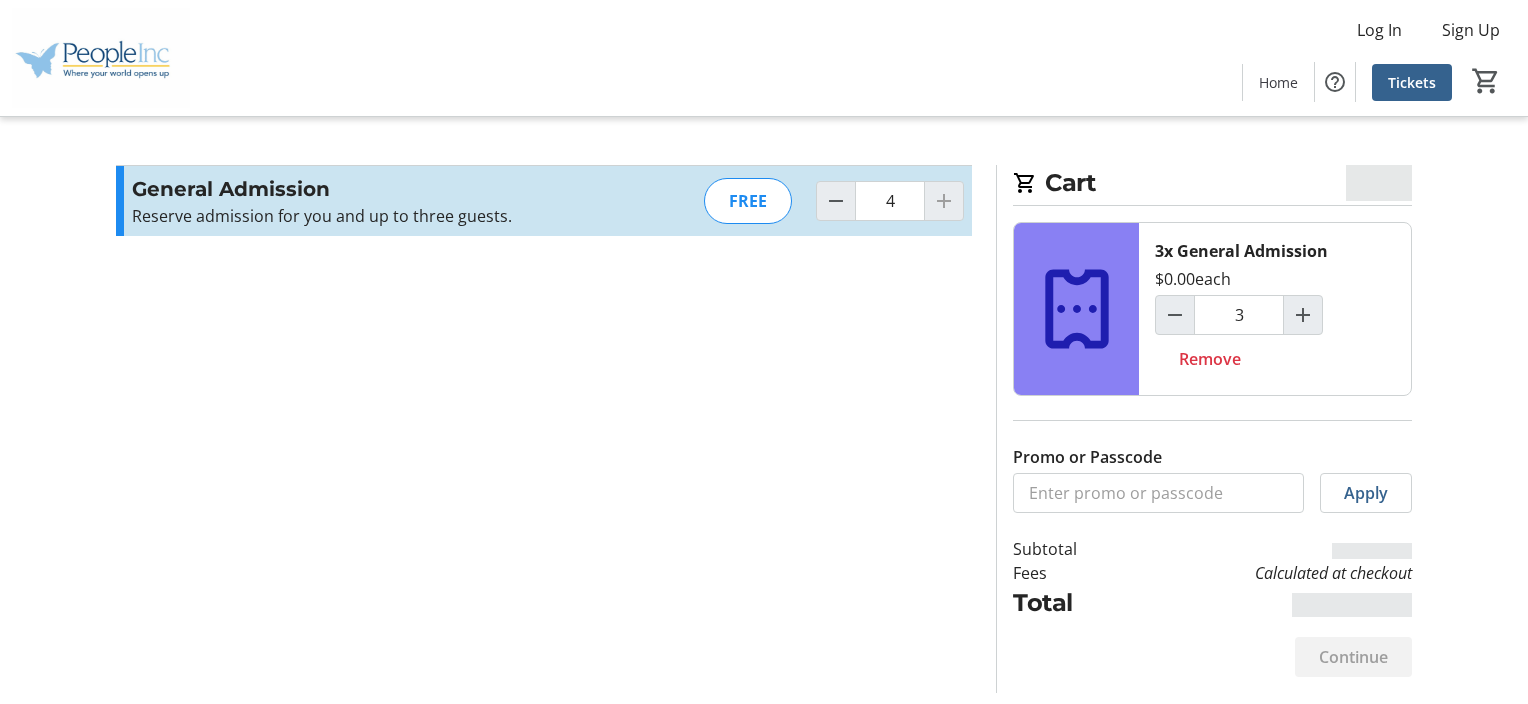 type on "4" 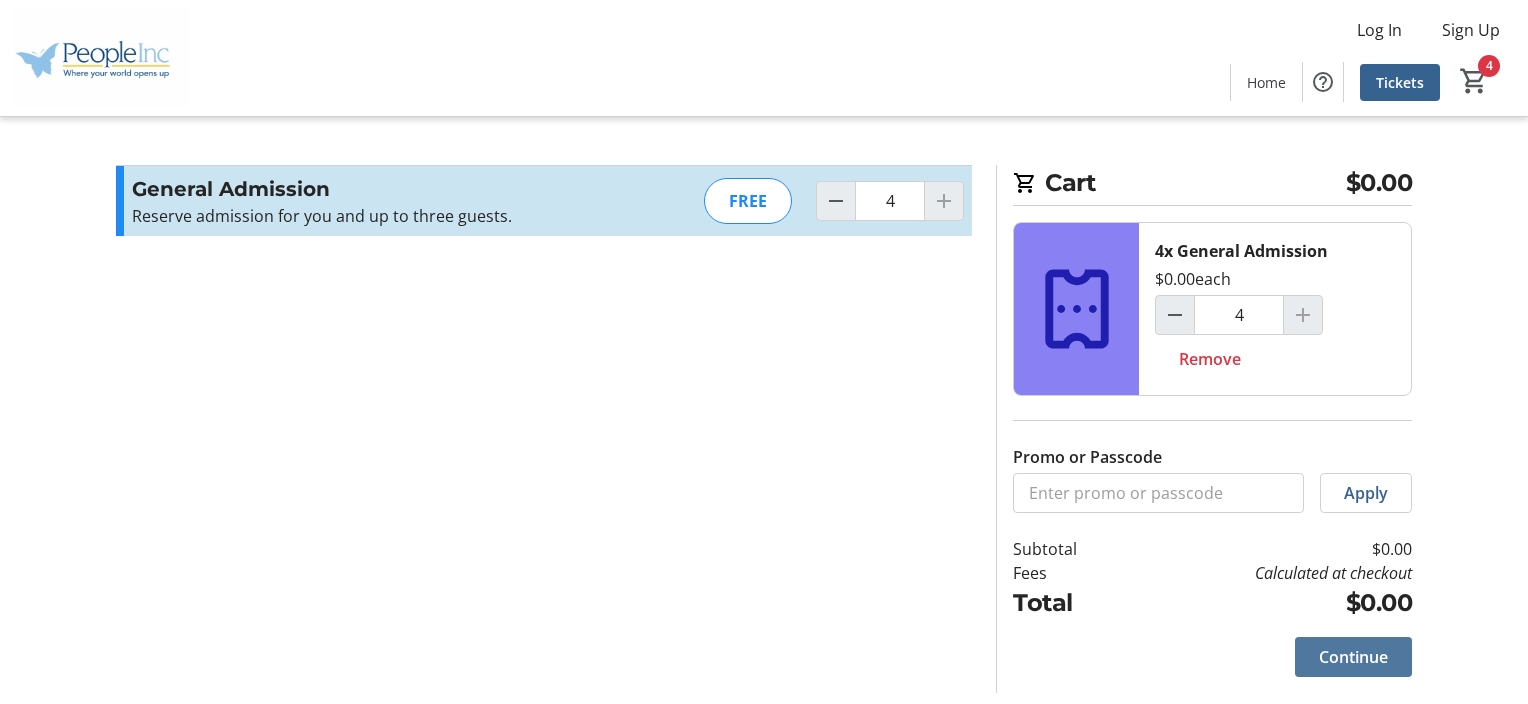 click on "Continue" 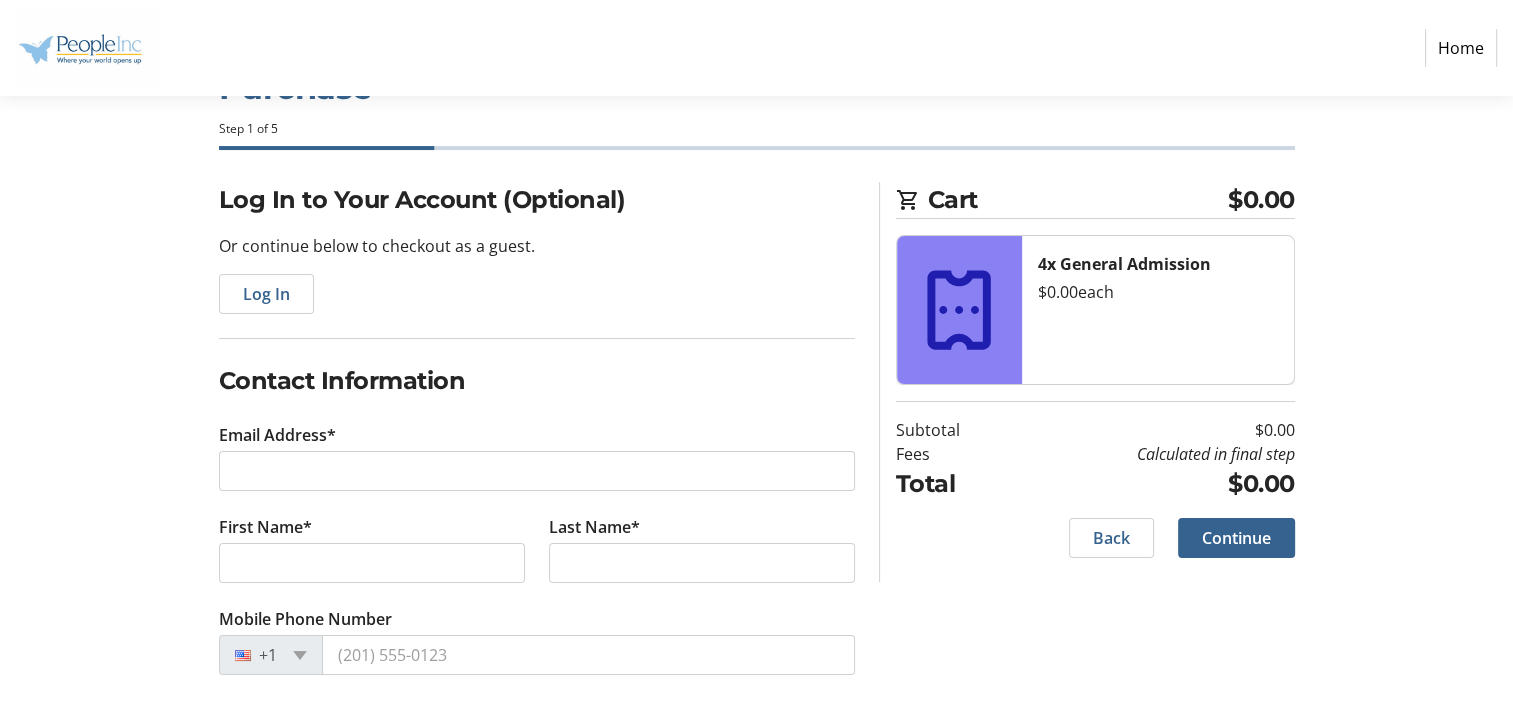 scroll, scrollTop: 97, scrollLeft: 0, axis: vertical 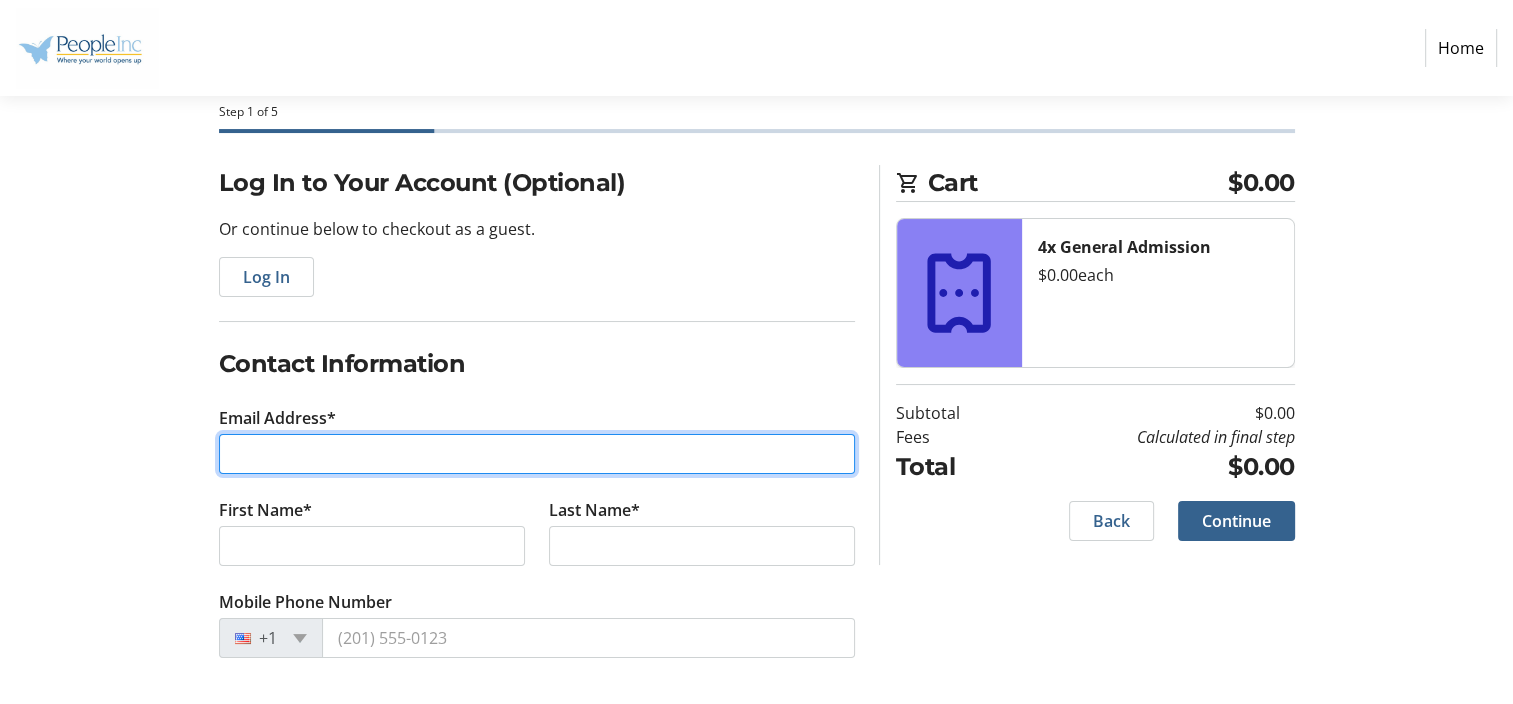 click on "Email Address*" at bounding box center (537, 454) 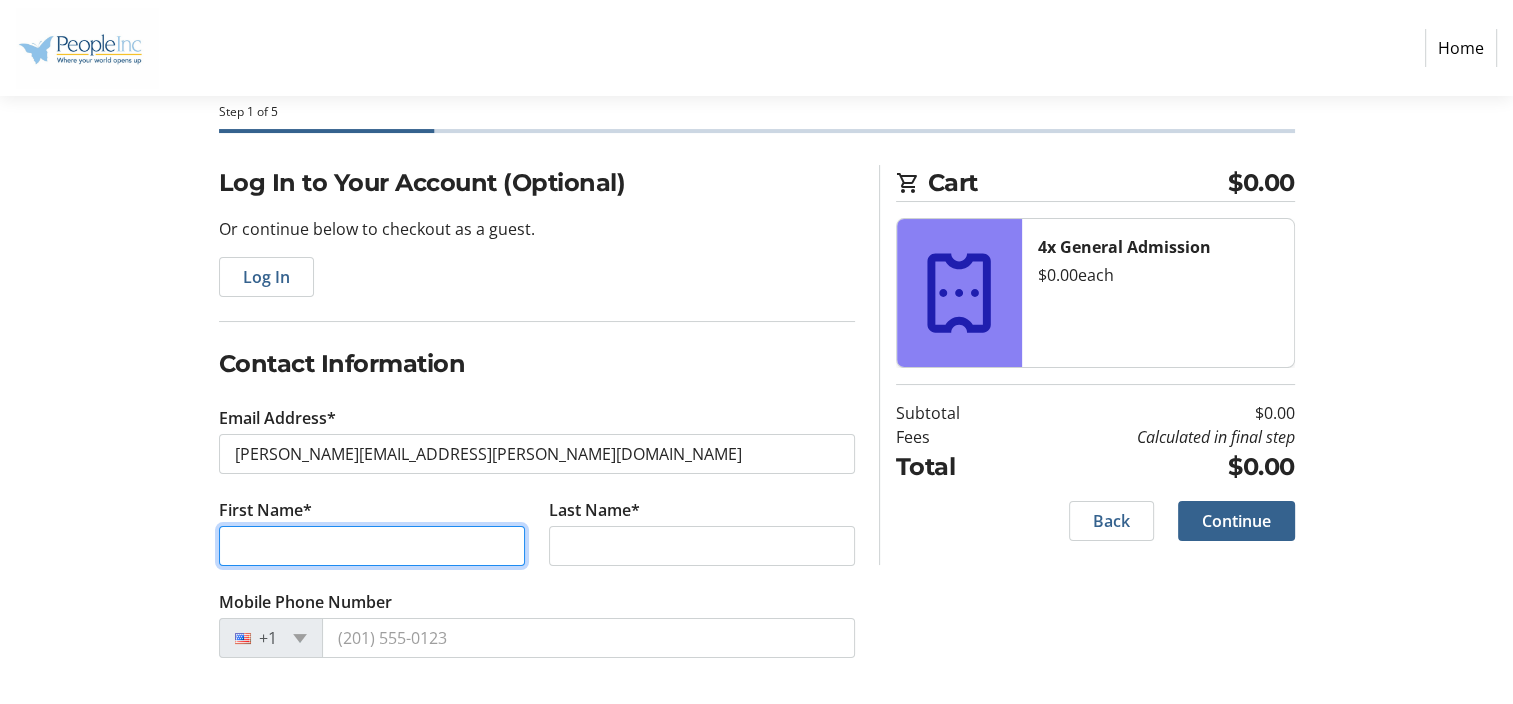 click on "First Name*" at bounding box center (372, 546) 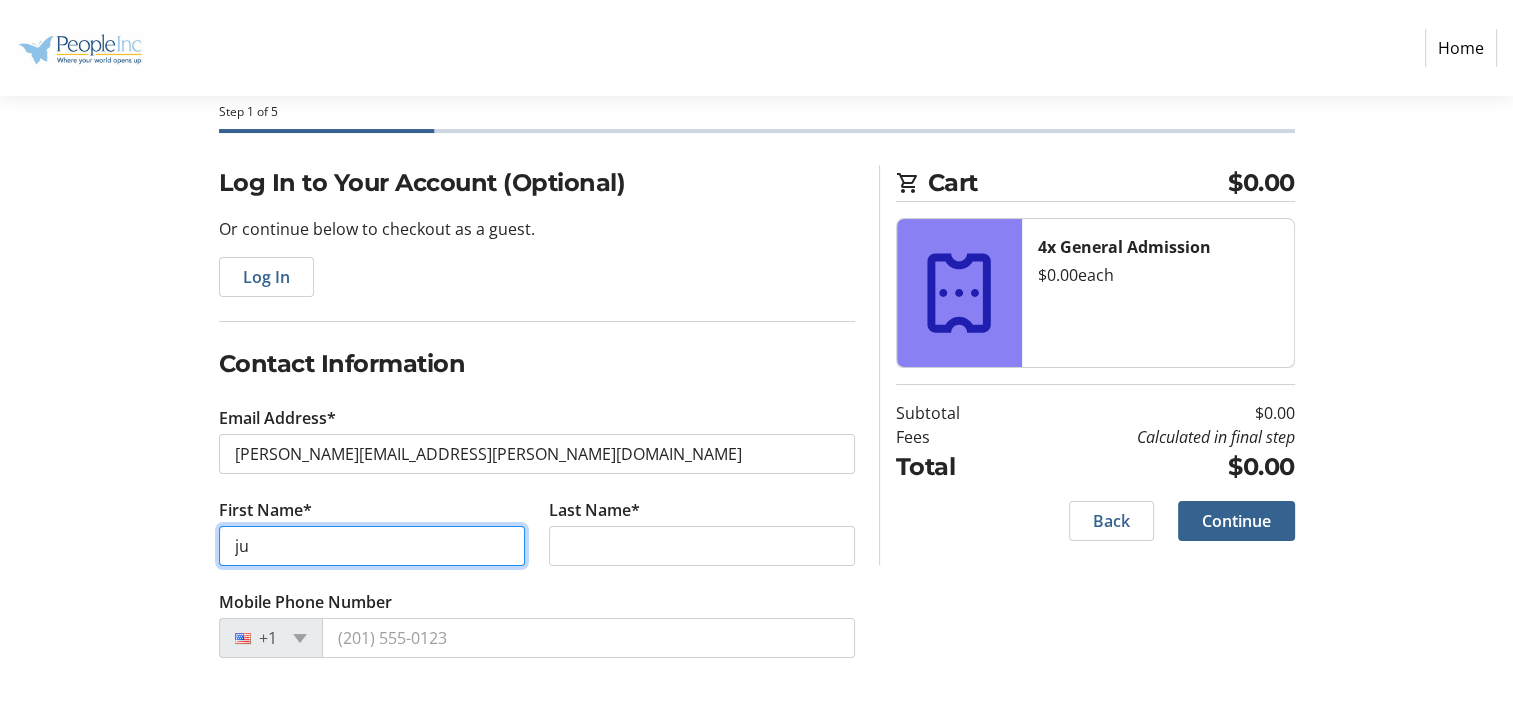 type on "j" 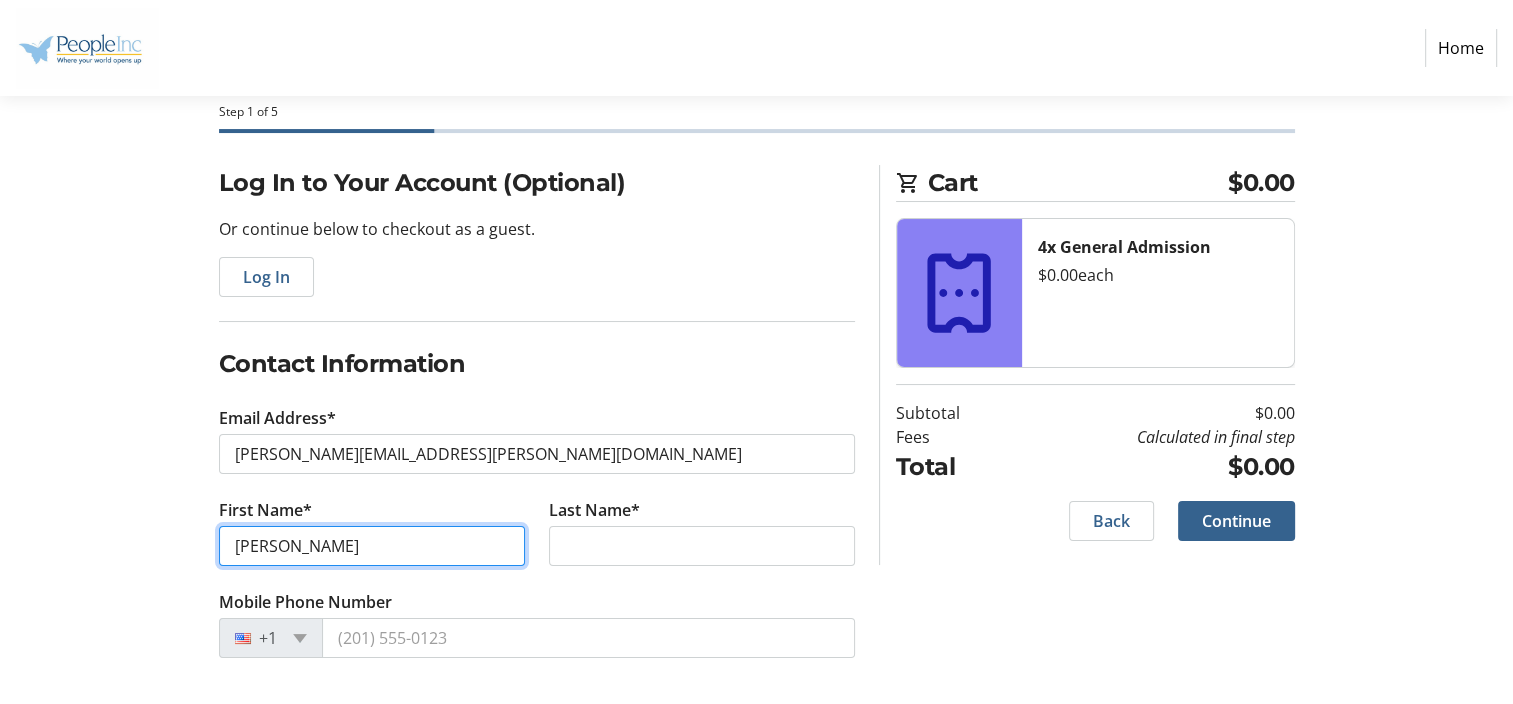 type on "[PERSON_NAME]" 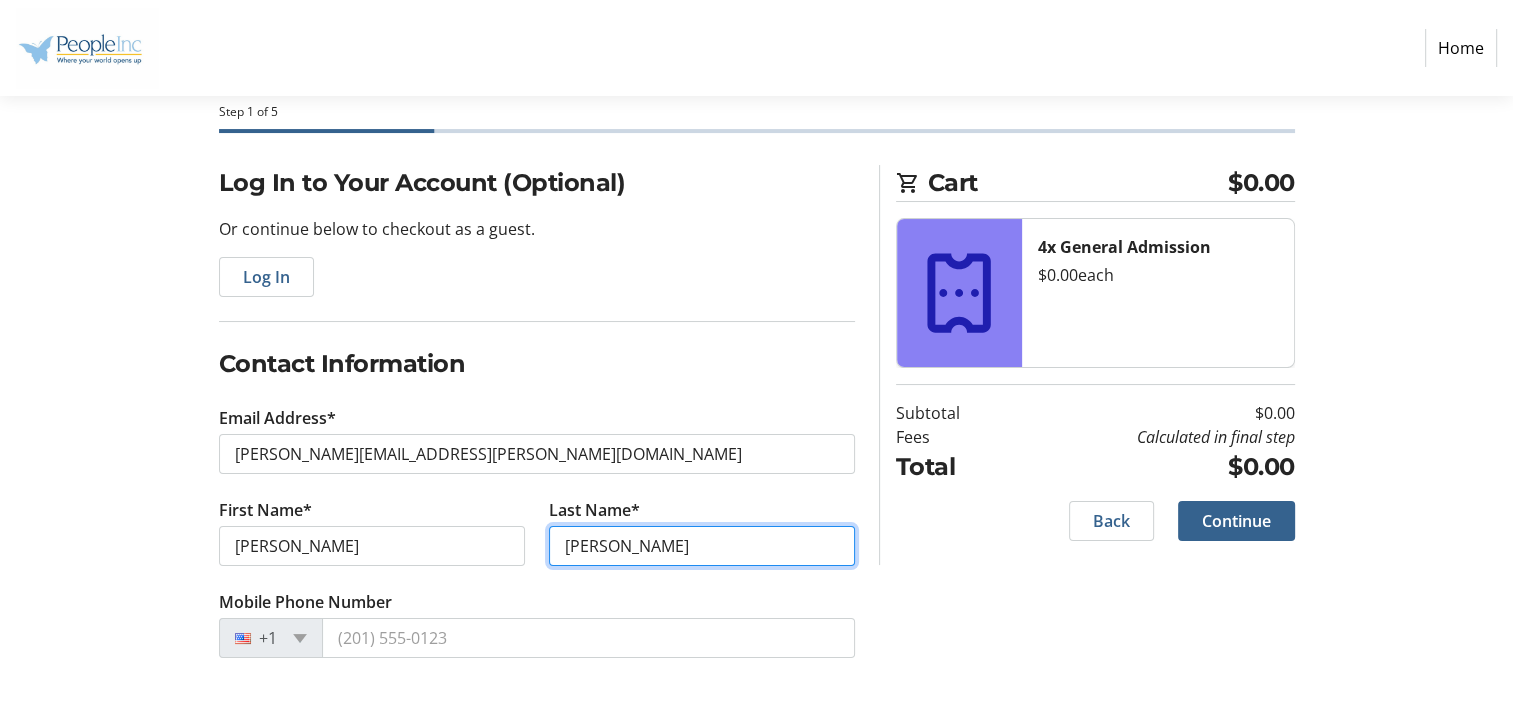 type on "[PERSON_NAME]" 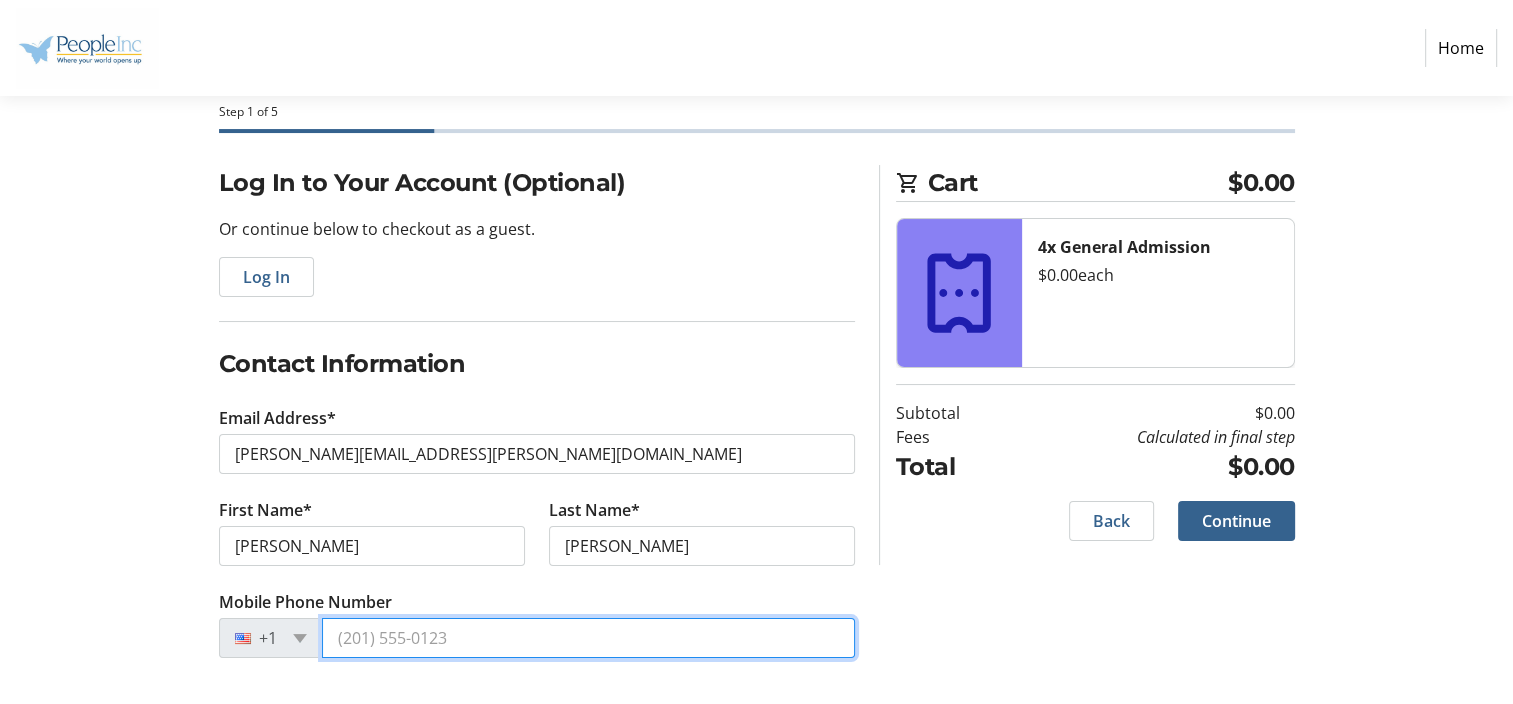 click on "Mobile Phone Number" at bounding box center (588, 638) 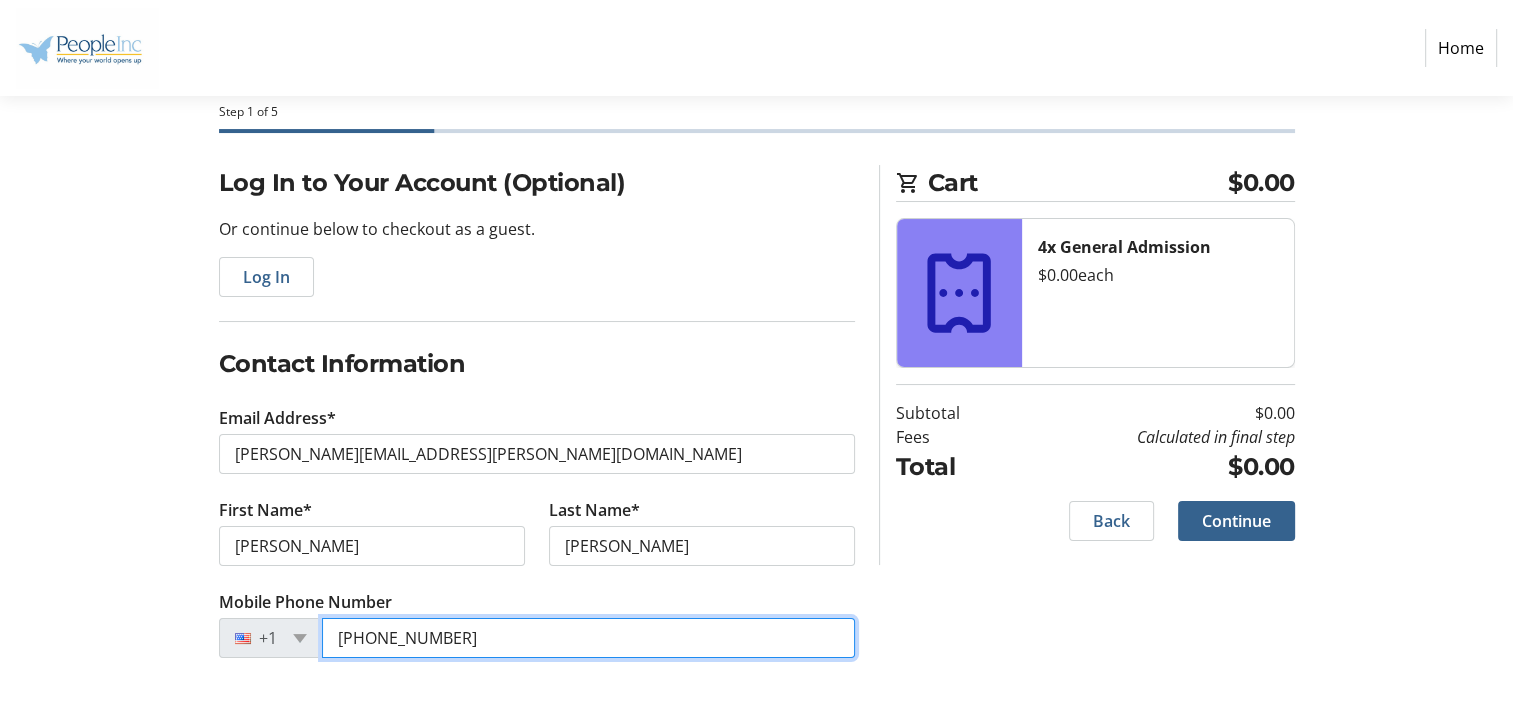 type on "[PHONE_NUMBER]" 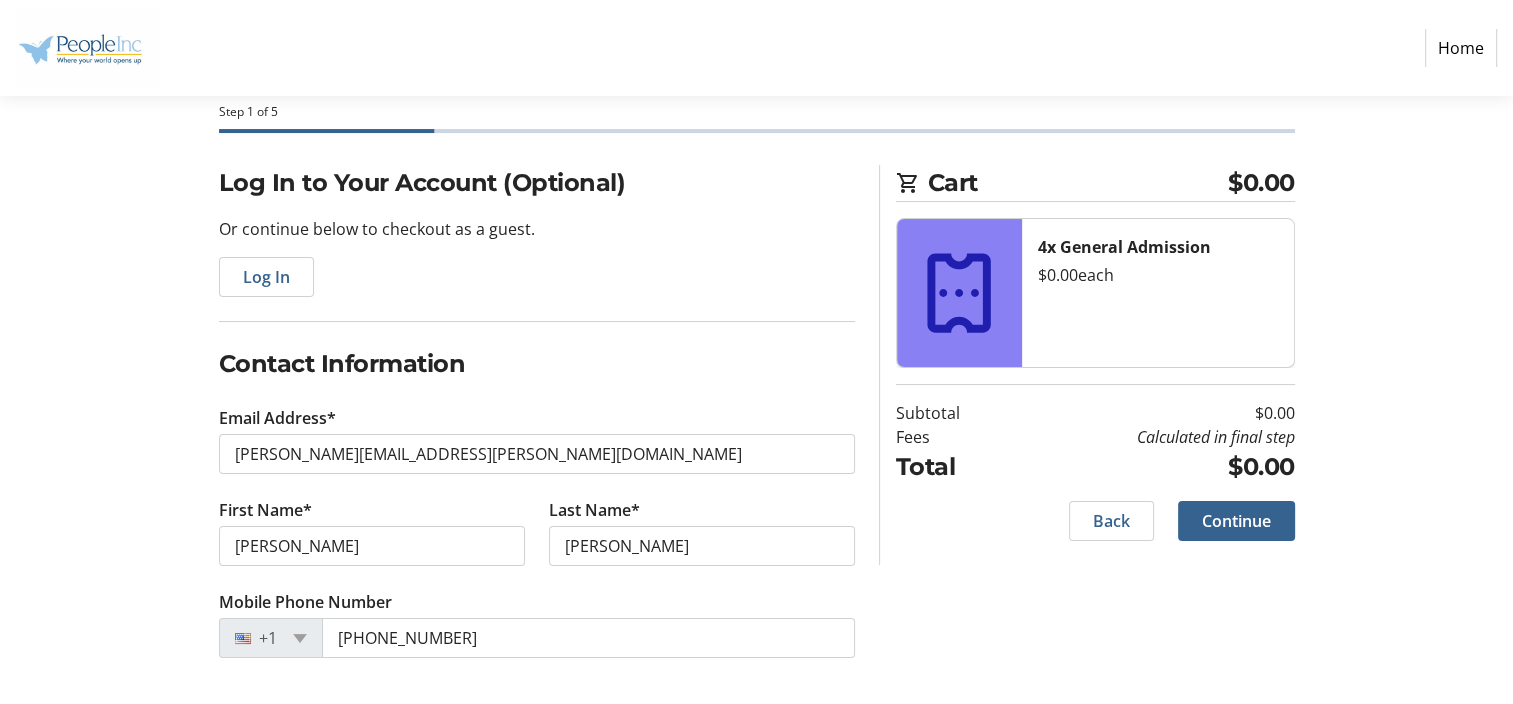 click on "Log In to Your Account (Optional) Or continue below to checkout as a guest.  Log In  Contact Information Email Address* [PERSON_NAME][EMAIL_ADDRESS][PERSON_NAME][DOMAIN_NAME] First Name* [PERSON_NAME] Last Name* [PERSON_NAME]  Mobile Phone Number  [PHONE_NUMBER] Cart $0.00 4x General Admission  $0.00   each  Subtotal  $0.00  Fees  Calculated in final step  Total  $0.00   Back   Continue" 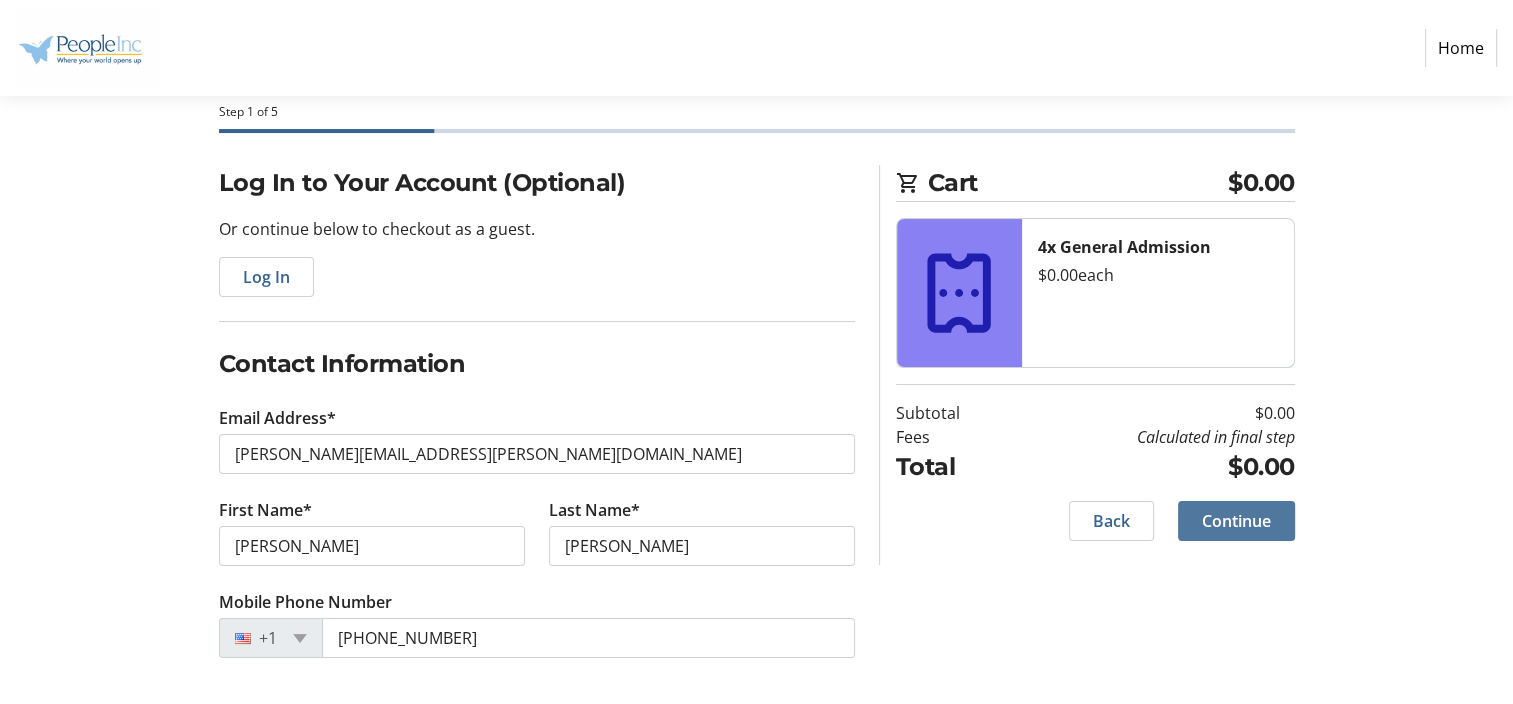 click on "Continue" 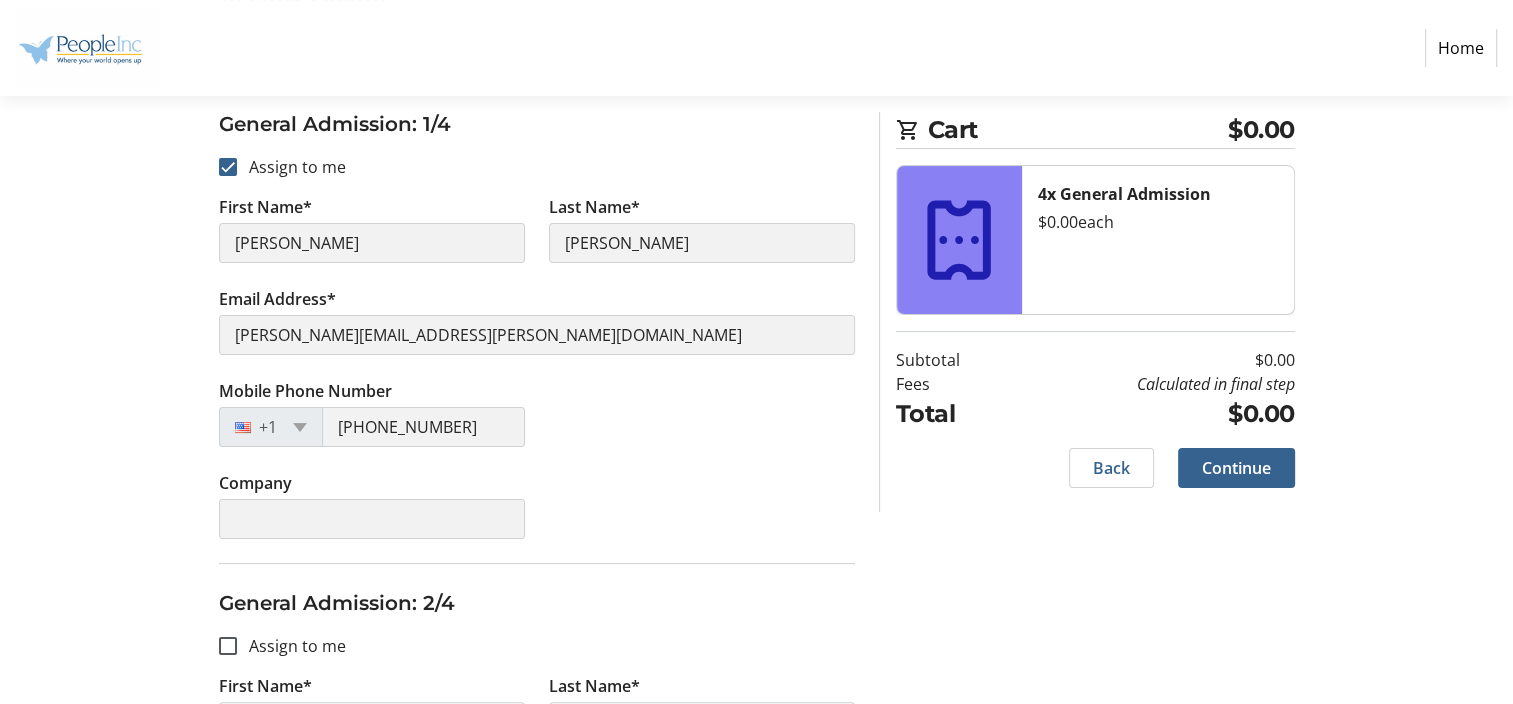 scroll, scrollTop: 400, scrollLeft: 0, axis: vertical 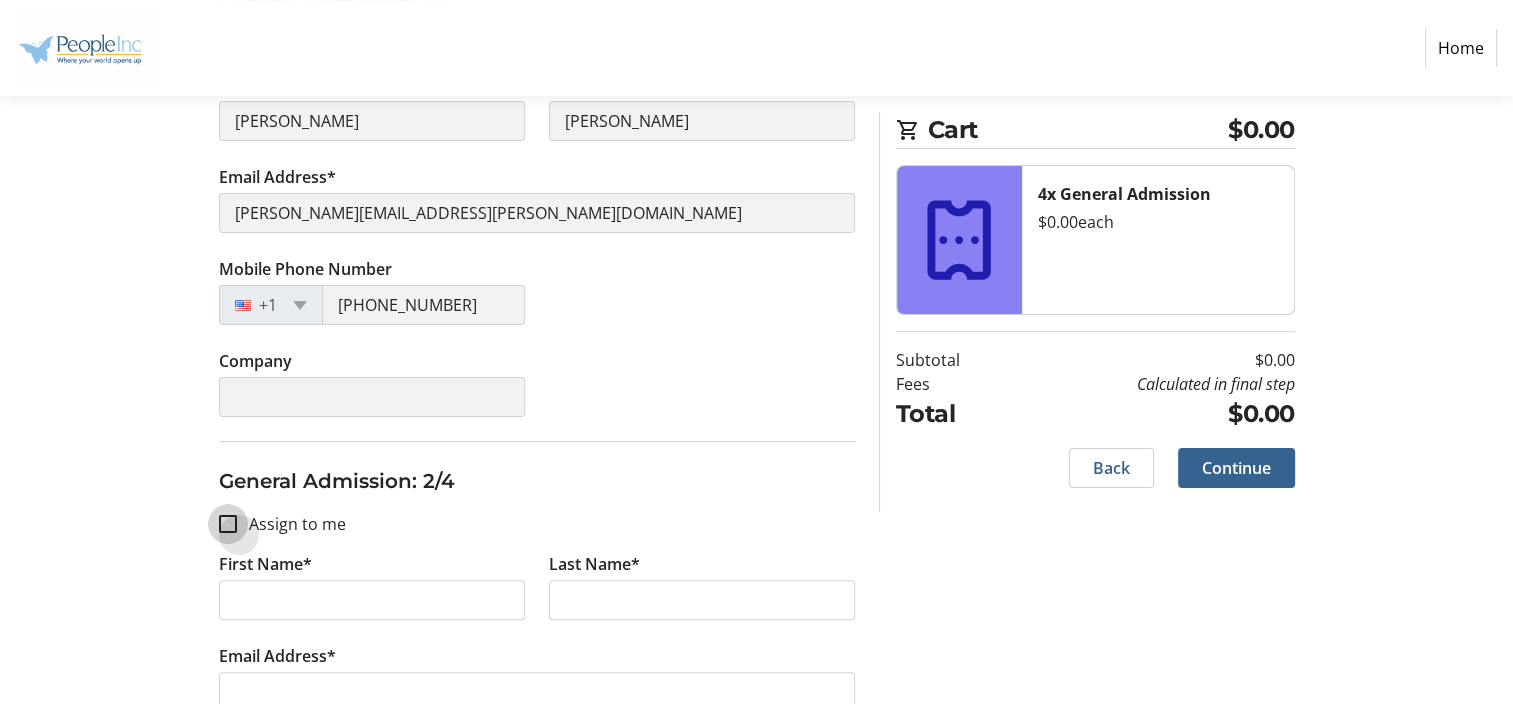 click on "Assign to me" at bounding box center [228, 524] 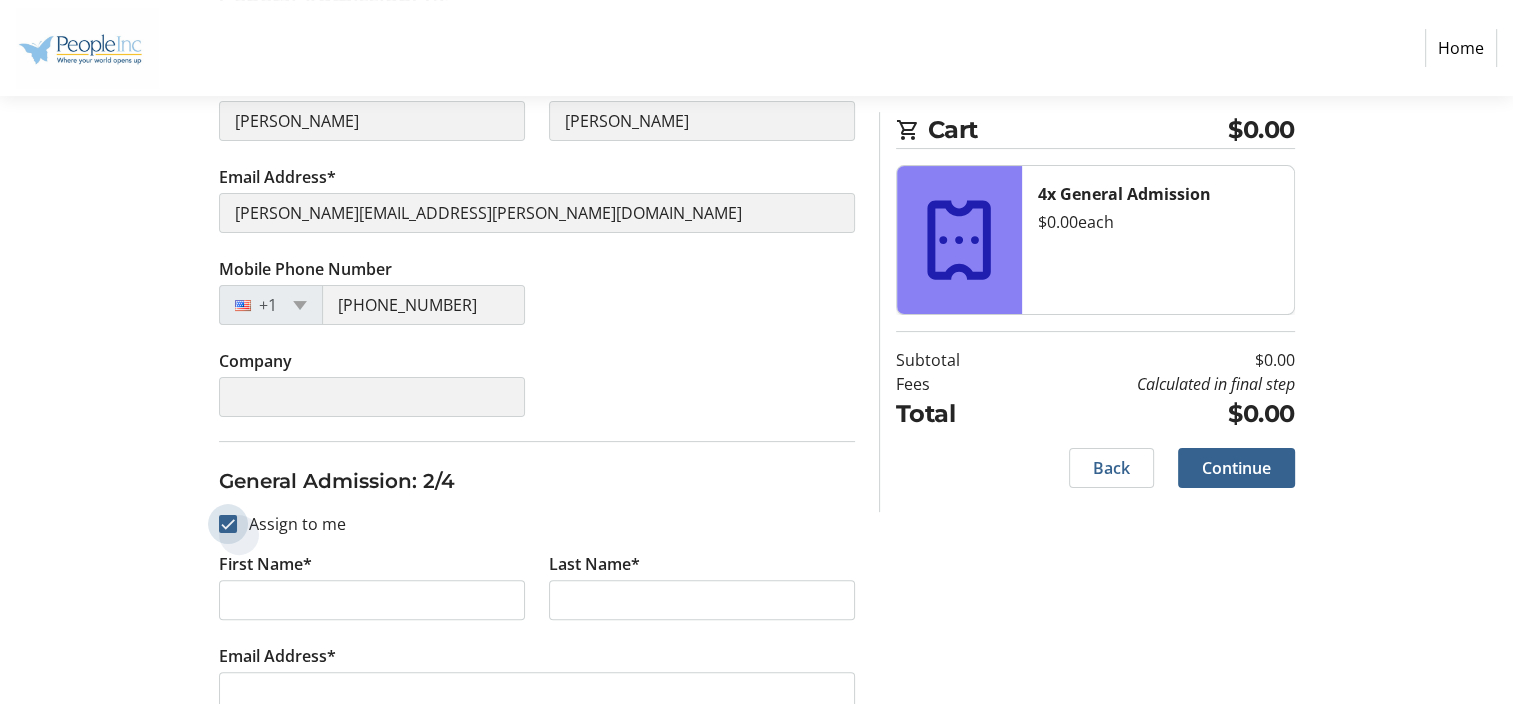 checkbox on "true" 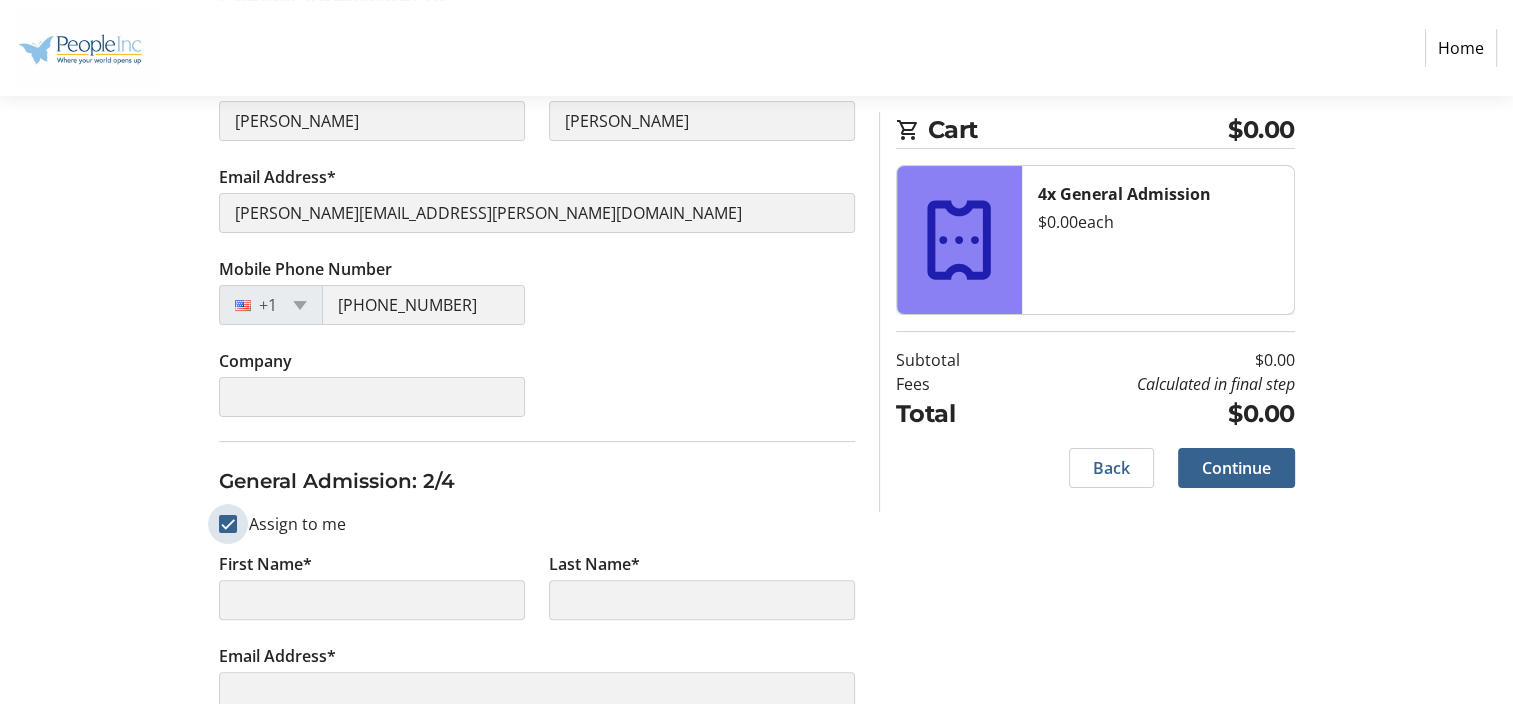 type on "[PERSON_NAME]" 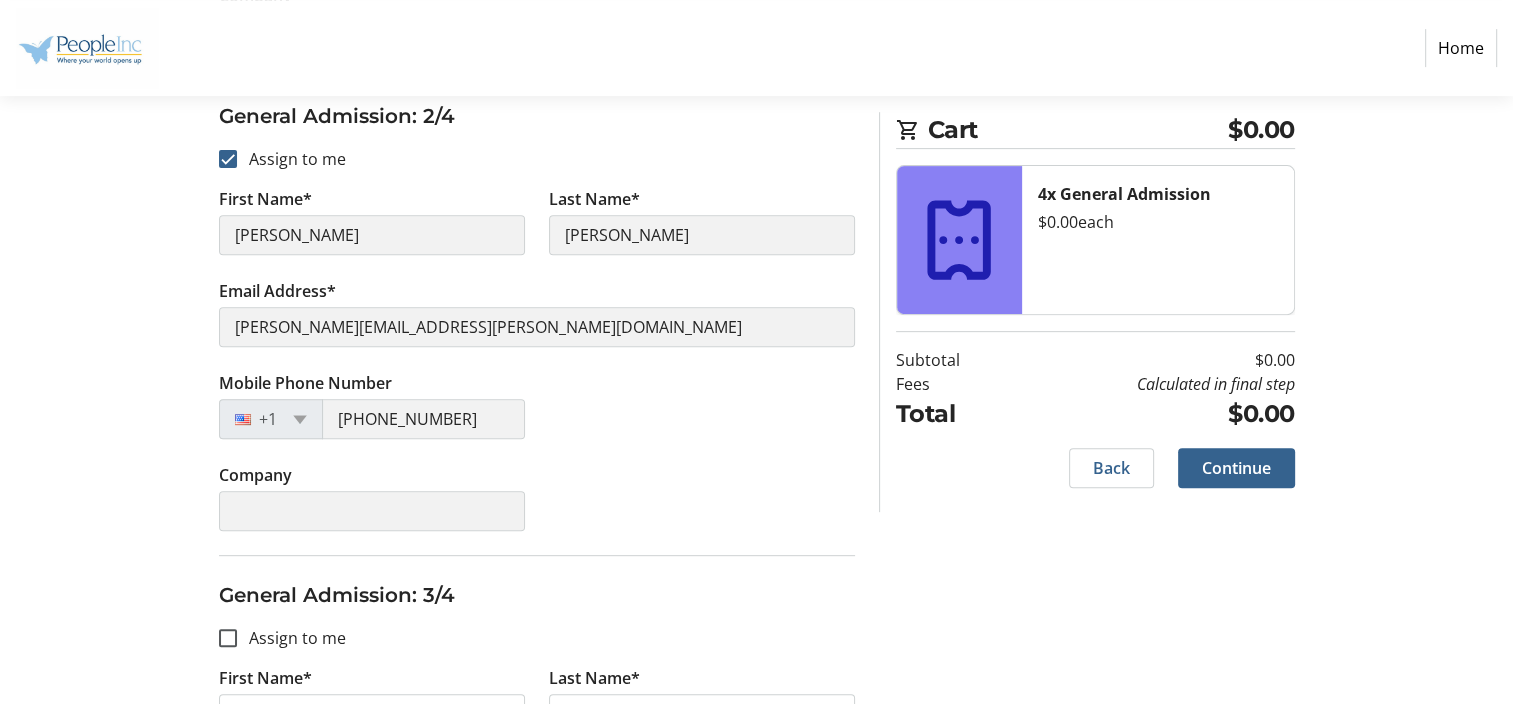 scroll, scrollTop: 800, scrollLeft: 0, axis: vertical 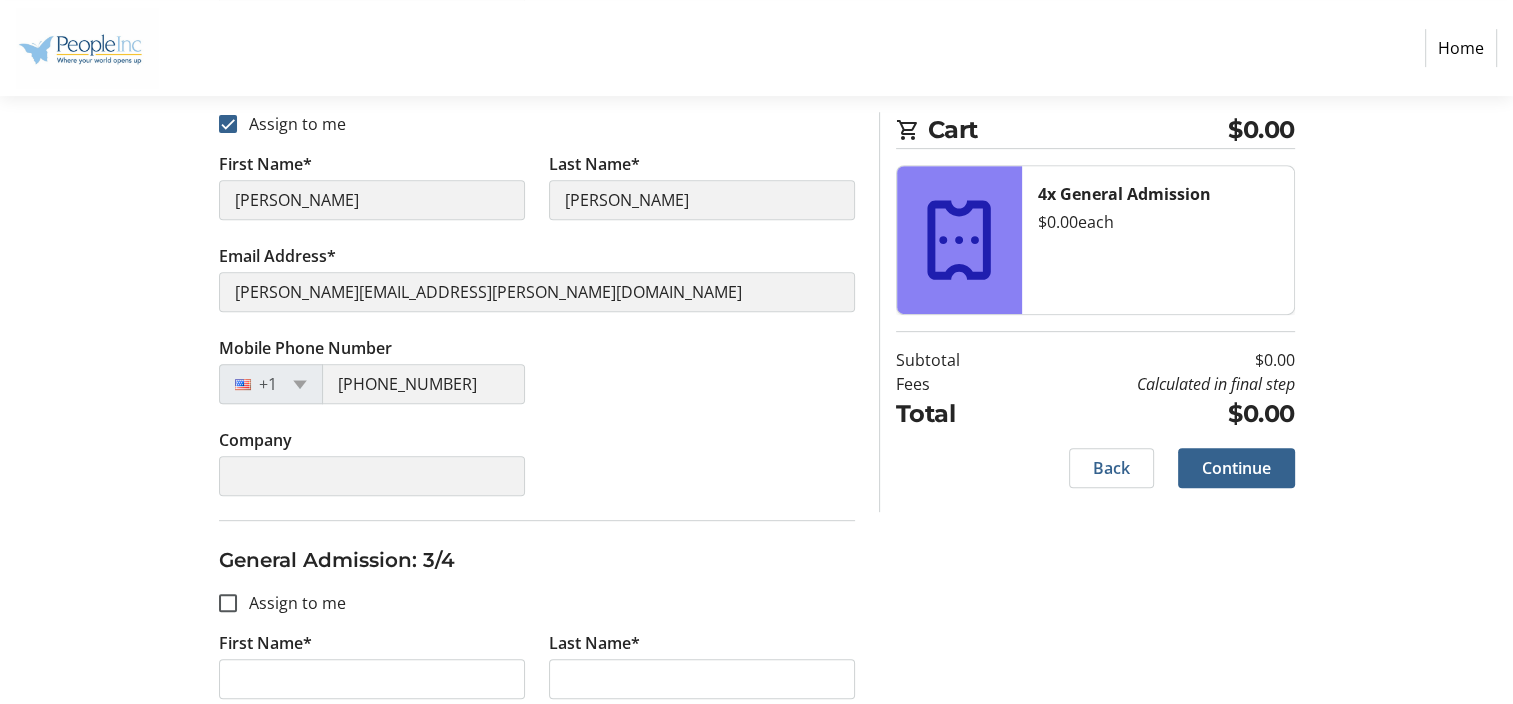 click on "Company" 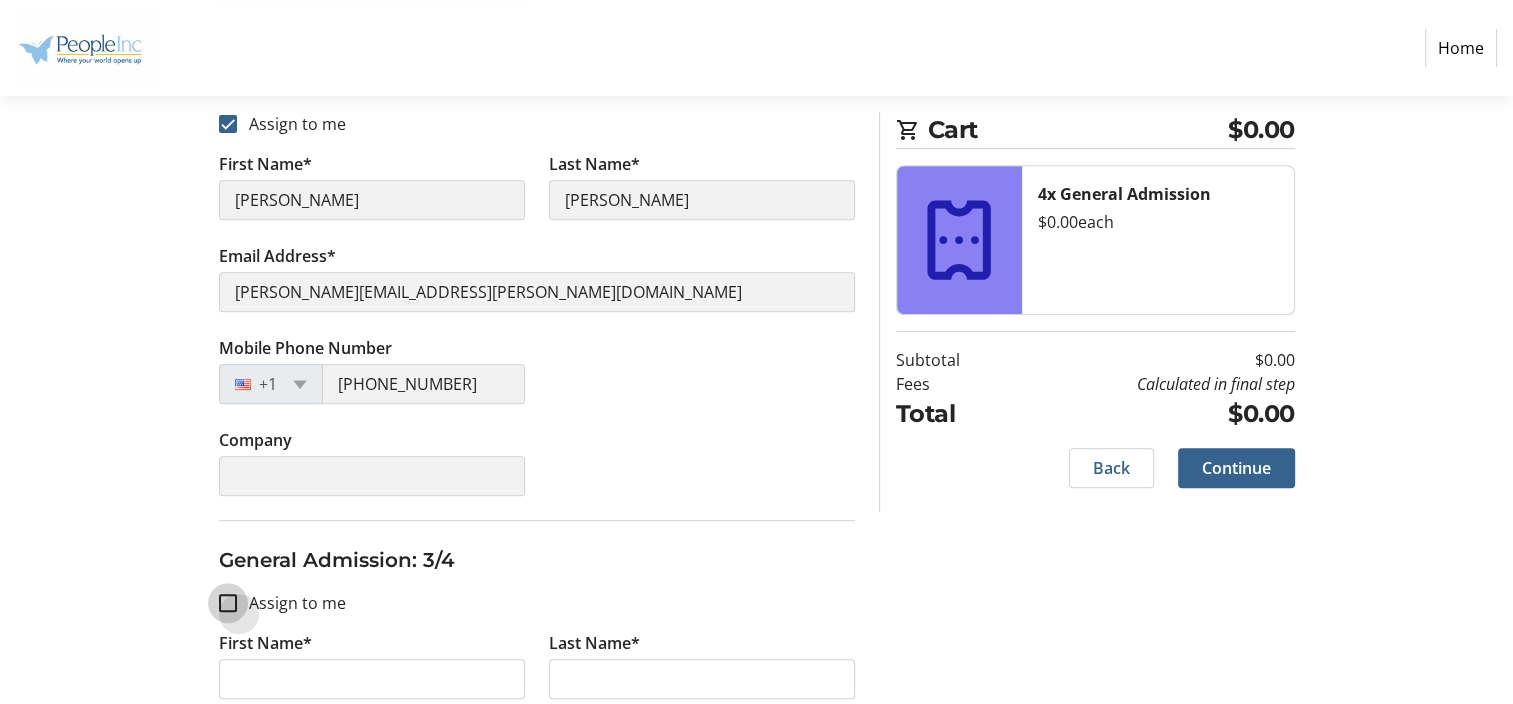 click on "Assign to me" at bounding box center (228, 603) 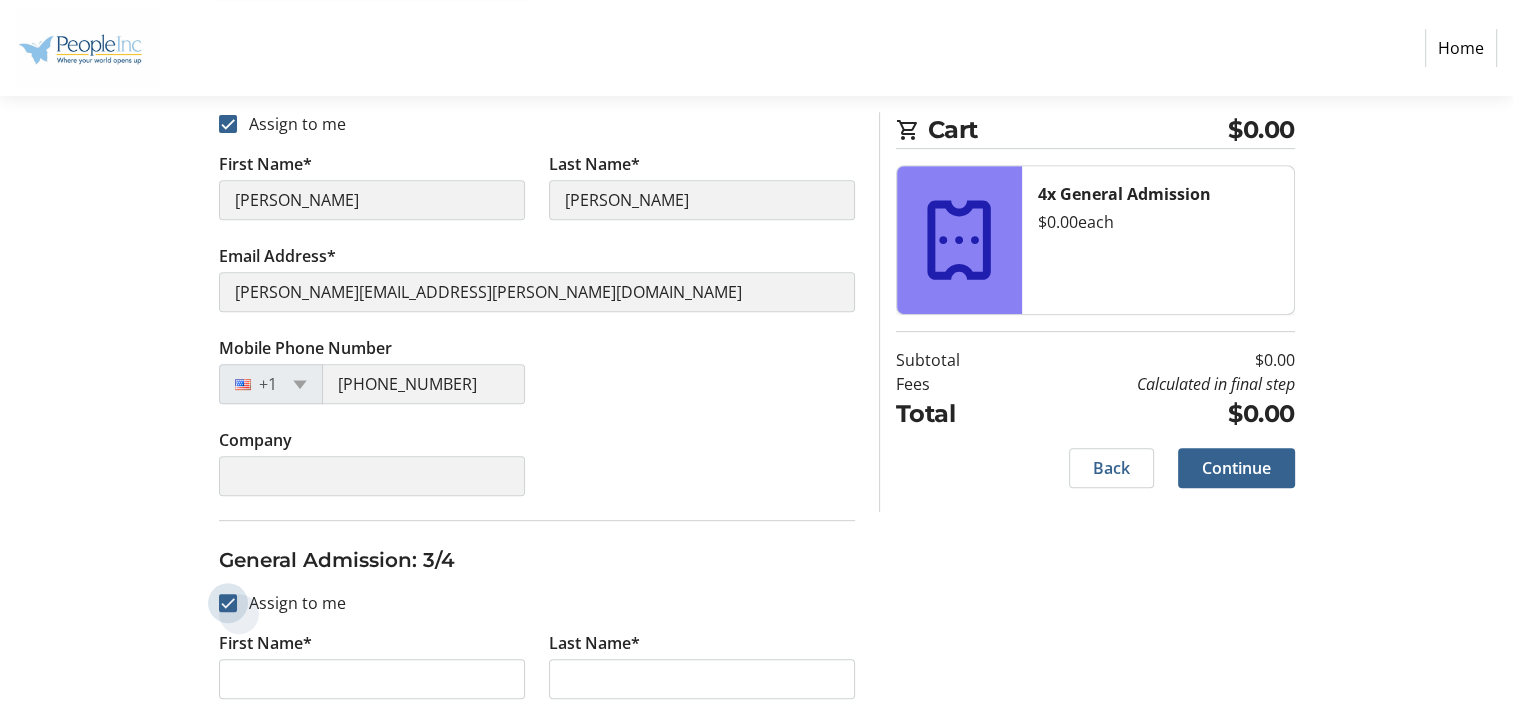 checkbox on "true" 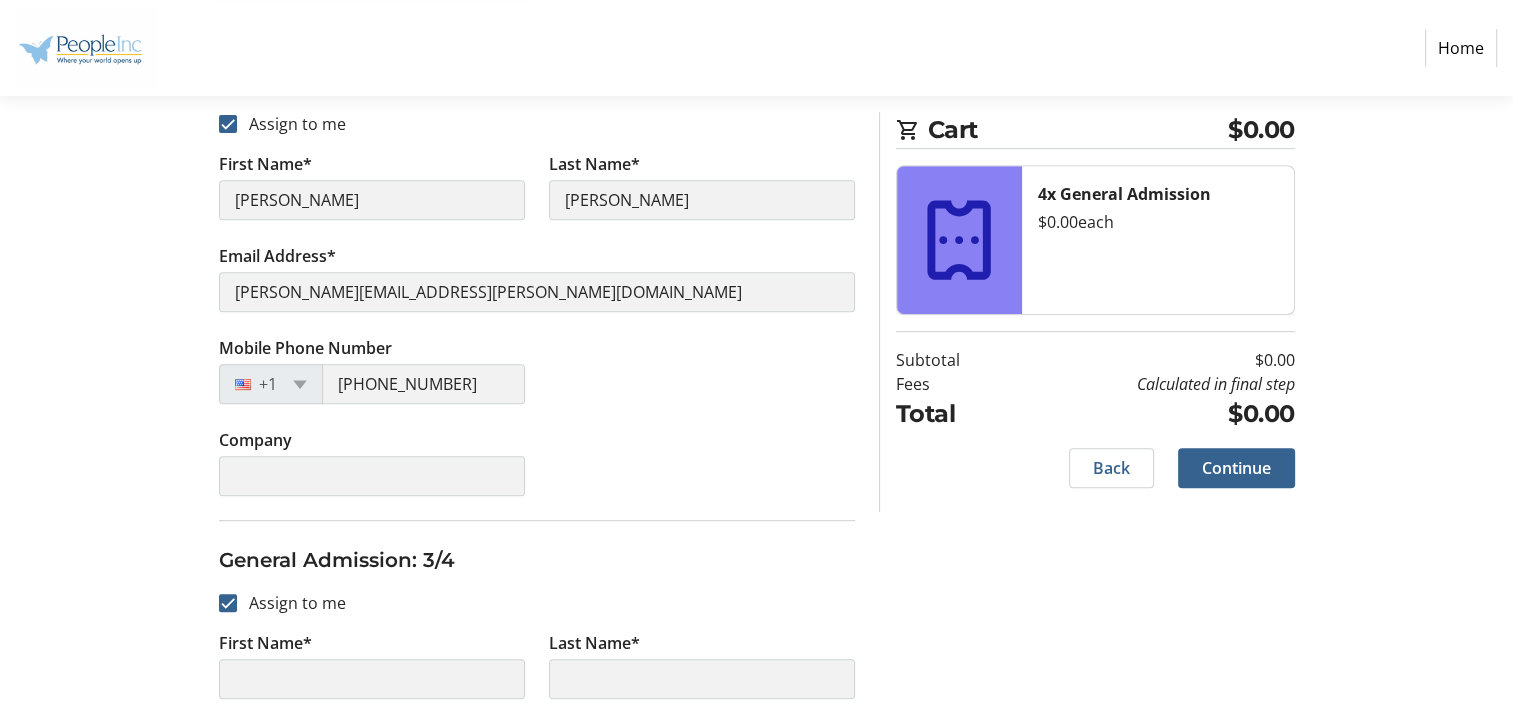 type on "[PERSON_NAME]" 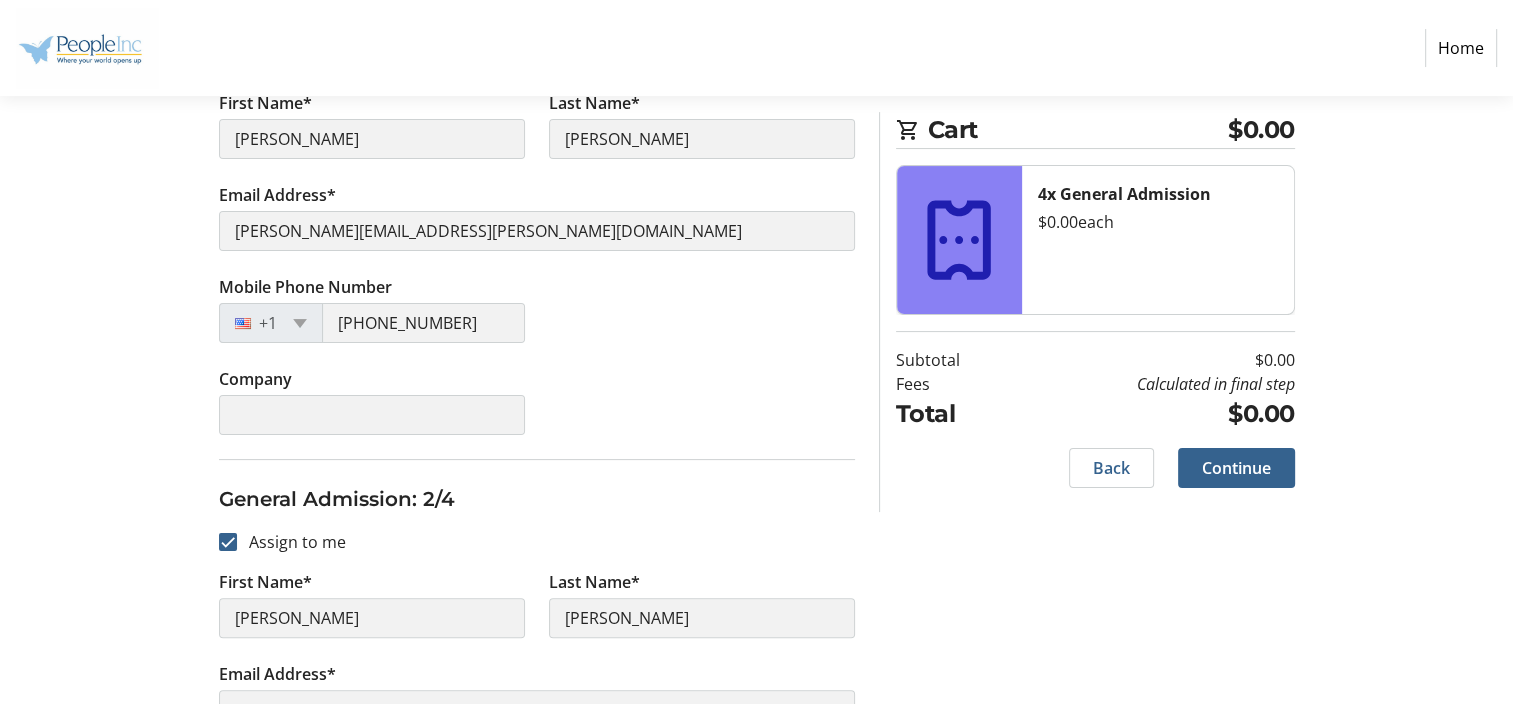 scroll, scrollTop: 500, scrollLeft: 0, axis: vertical 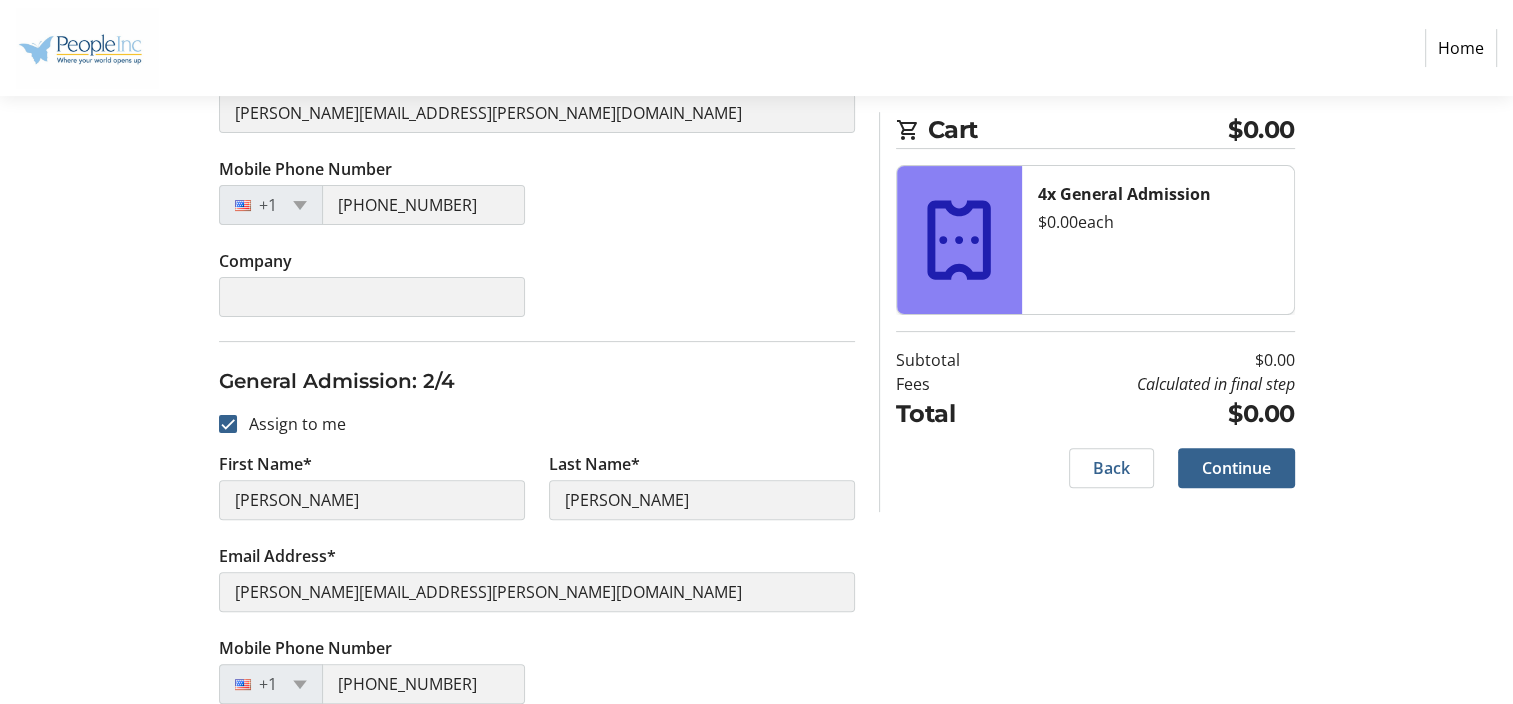 click on "Assign Tickets  Enter details for each attendee so that they receive their ticket directly.  General Admission: 1/4  Assign to me  First Name* [PERSON_NAME] Last Name* [PERSON_NAME] Email Address* [PERSON_NAME][EMAIL_ADDRESS][PERSON_NAME][DOMAIN_NAME] Mobile Phone Number [PHONE_NUMBER] Company General Admission: 2/4  Assign to me  First Name* [PERSON_NAME] Last Name* [PERSON_NAME] Email Address* [PERSON_NAME][EMAIL_ADDRESS][PERSON_NAME][DOMAIN_NAME] Mobile Phone Number [PHONE_NUMBER] Company General Admission: 3/4  Assign to me  First Name* [PERSON_NAME] Last Name* [PERSON_NAME] Email Address* [PERSON_NAME][EMAIL_ADDRESS][PERSON_NAME][DOMAIN_NAME] Mobile Phone Number [PHONE_NUMBER] Company General Admission: 4/4  Assign to me  First Name* Last Name* Email Address* Mobile Phone Number +1 Company Cart $0.00 4x General Admission  $0.00   each  Subtotal  $0.00  Fees  Calculated in final step  Total  $0.00   Back   Continue" 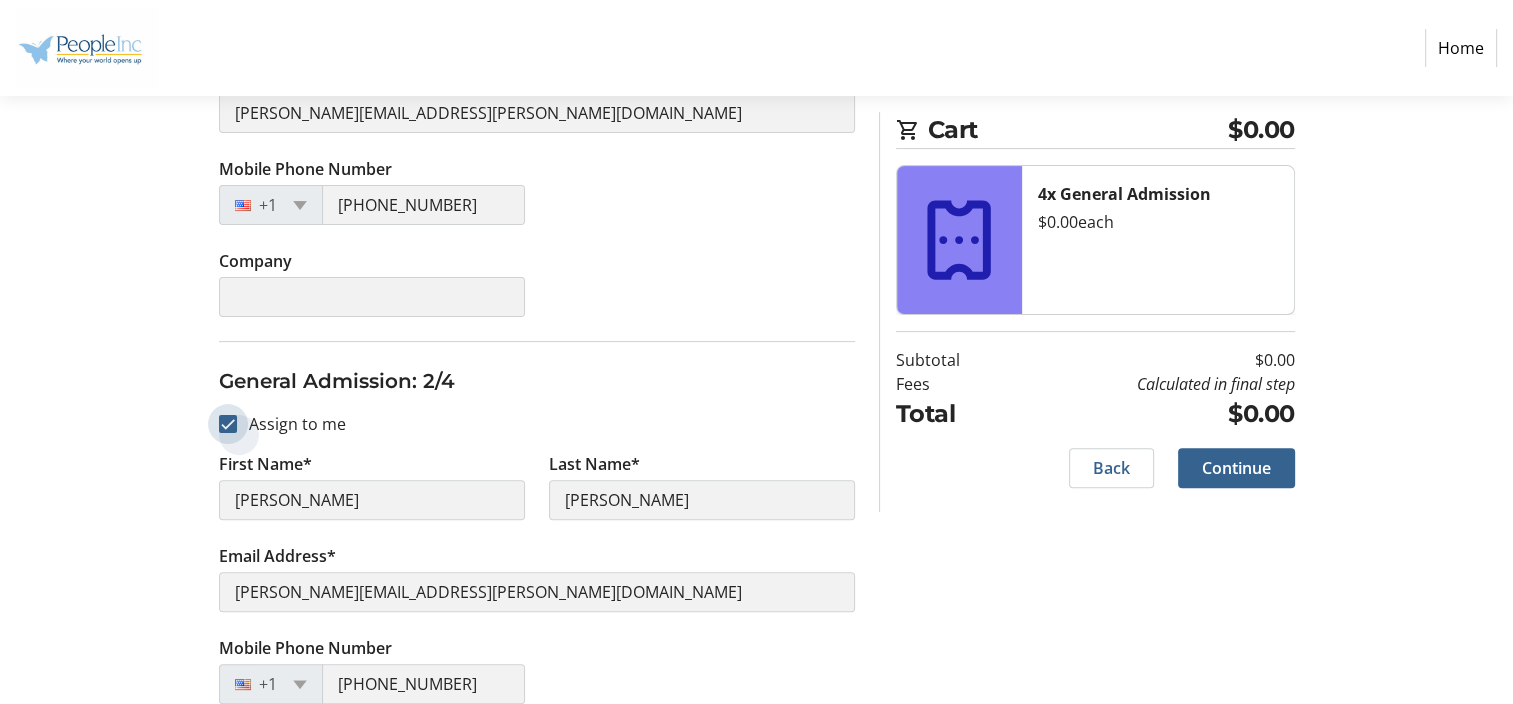 click on "Assign to me" at bounding box center (228, 424) 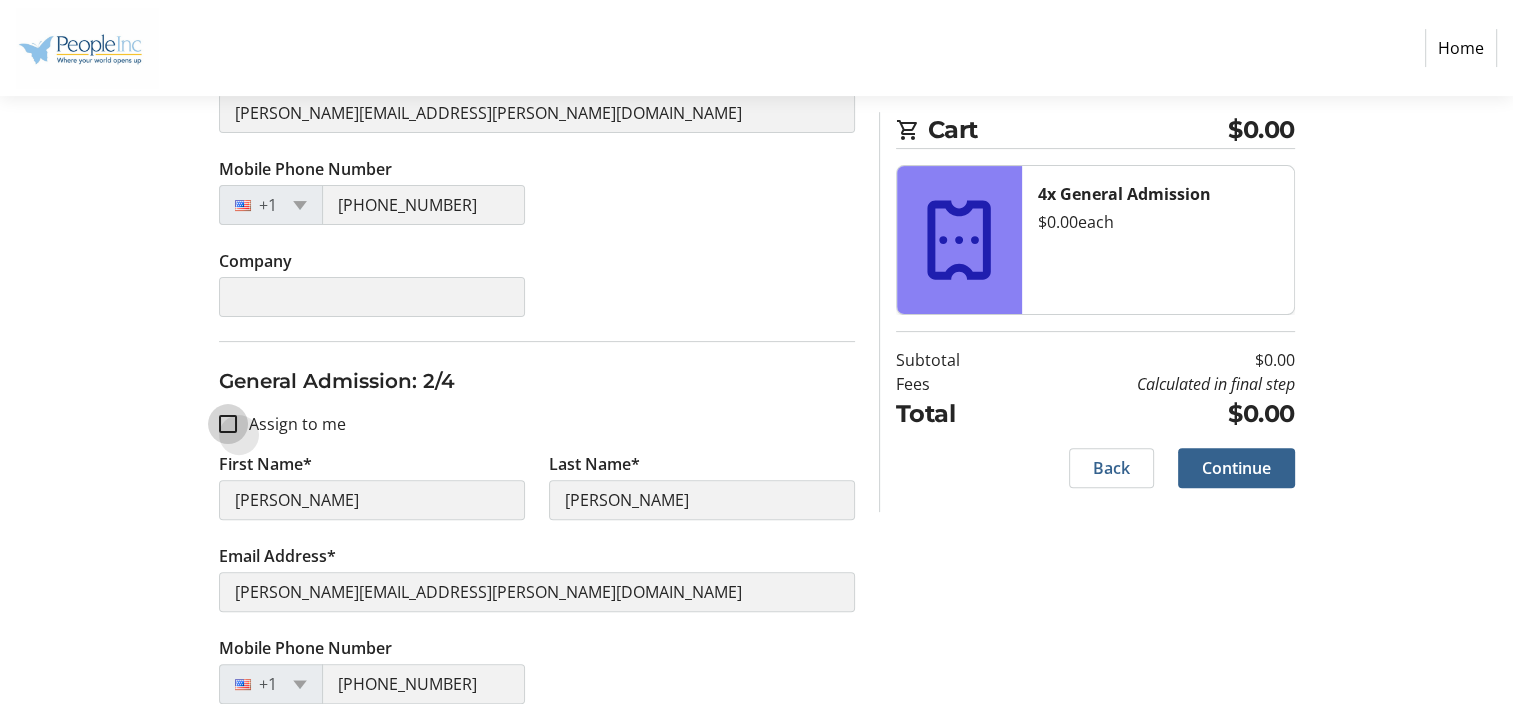 checkbox on "false" 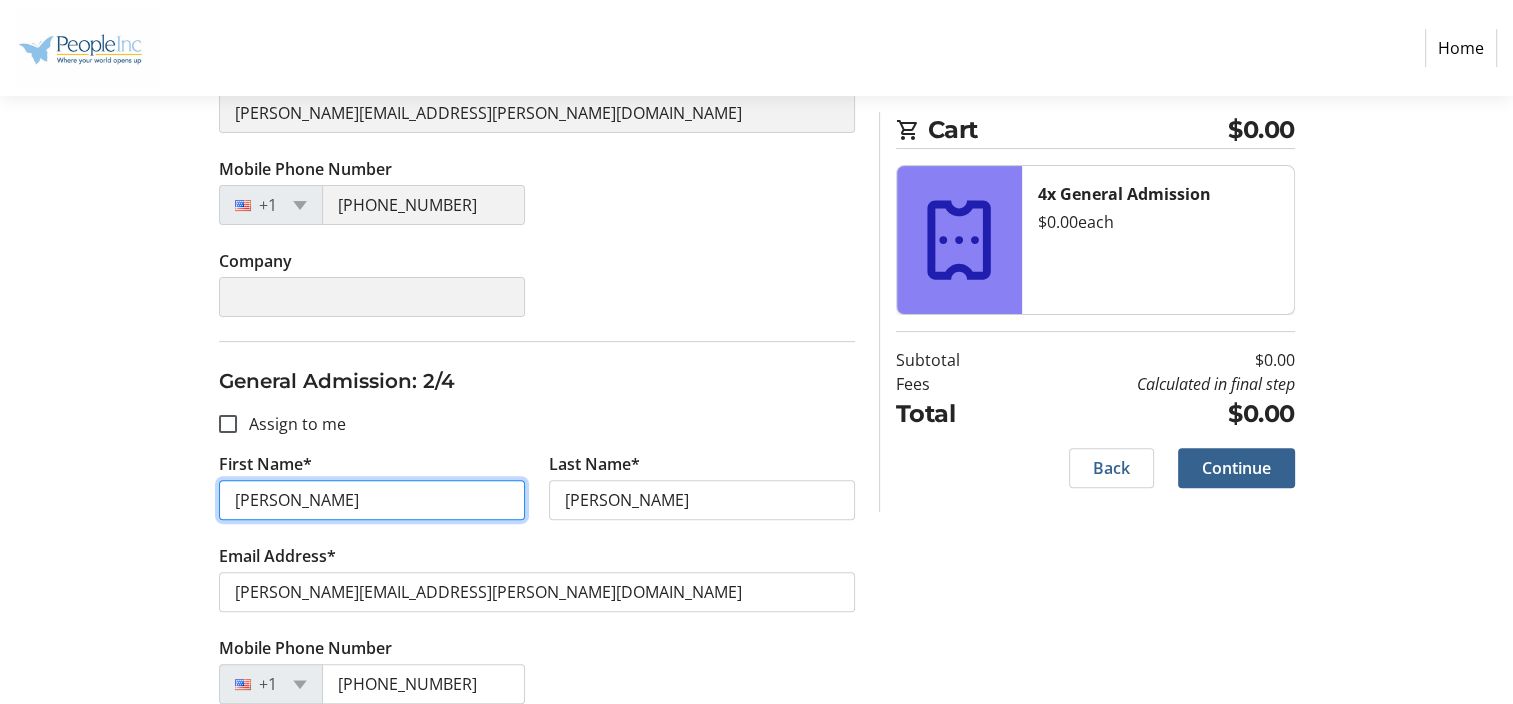 click on "[PERSON_NAME]" at bounding box center (372, 500) 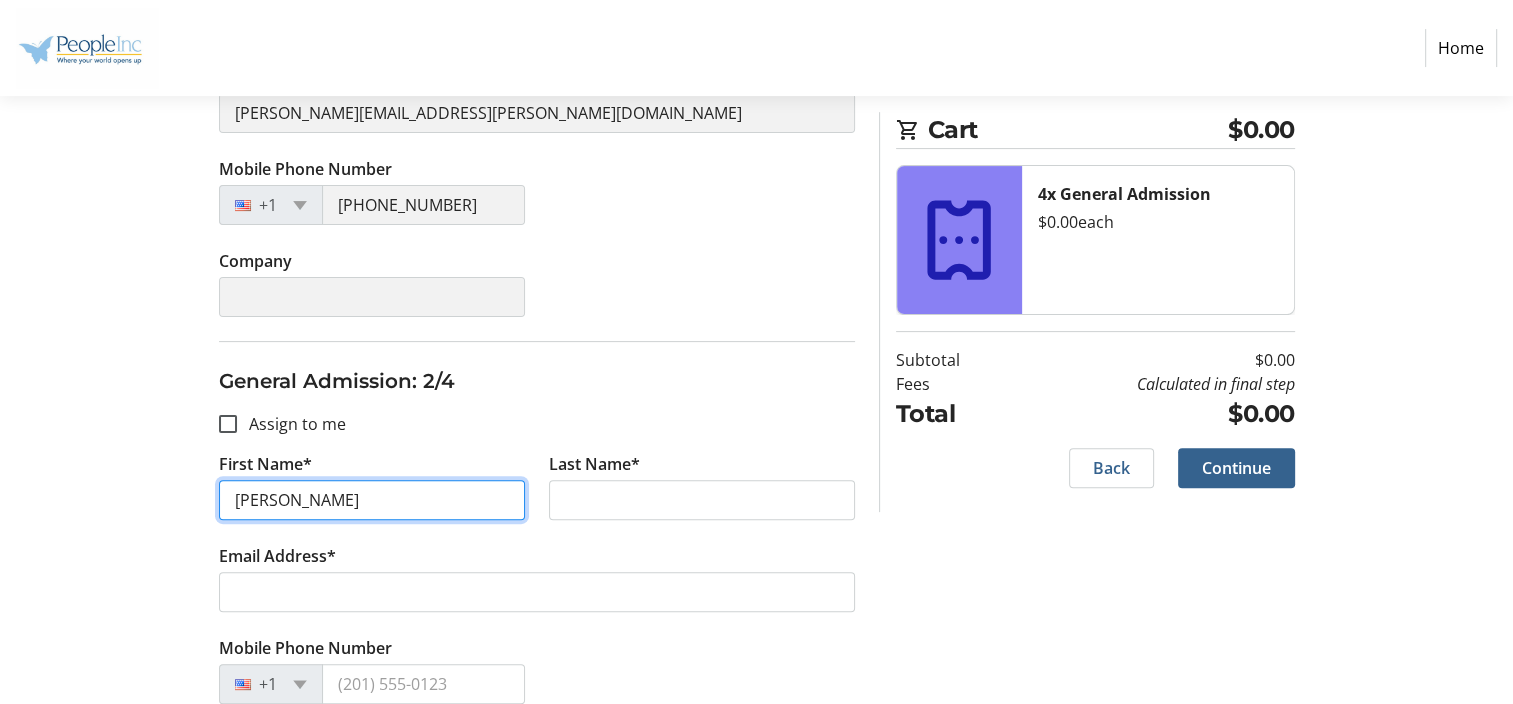 type on "[PERSON_NAME]" 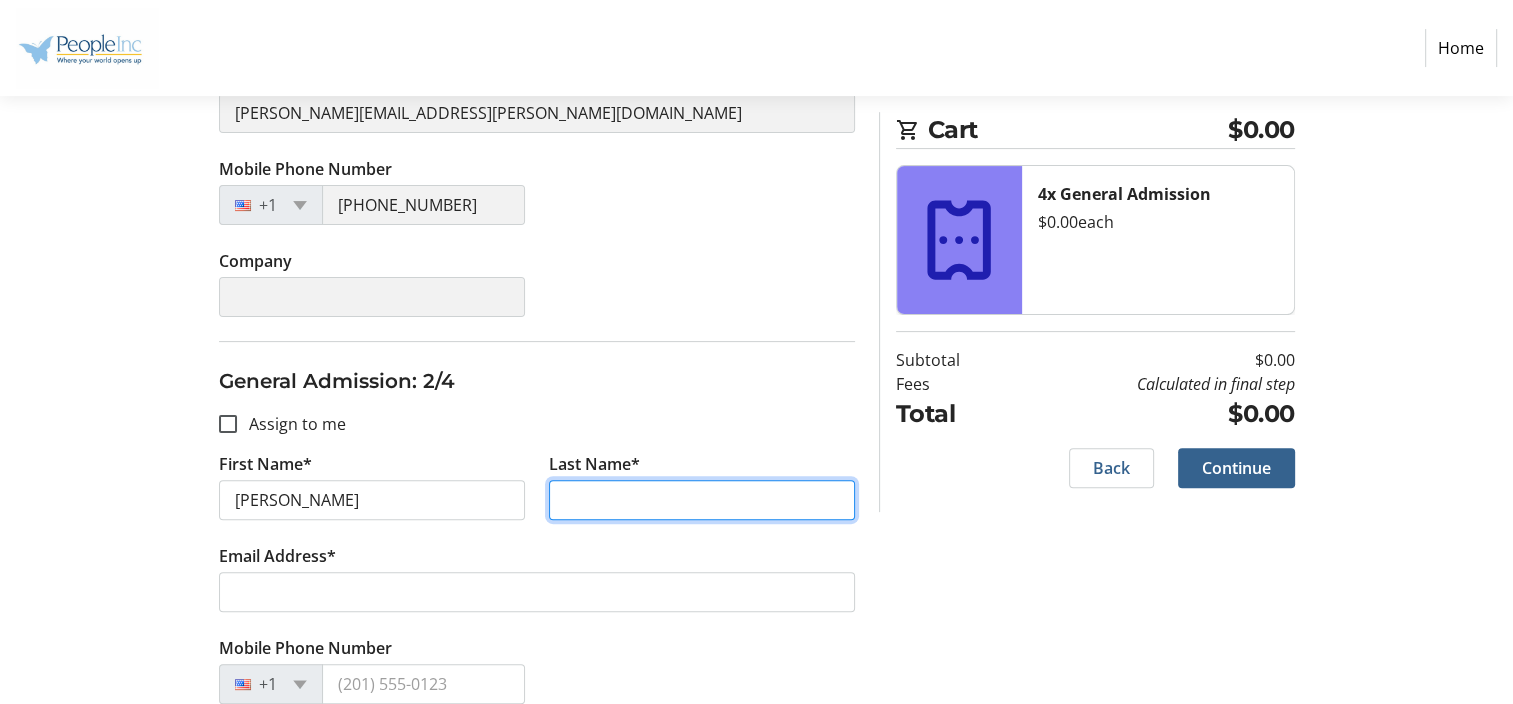 click on "Last Name*" at bounding box center (702, 500) 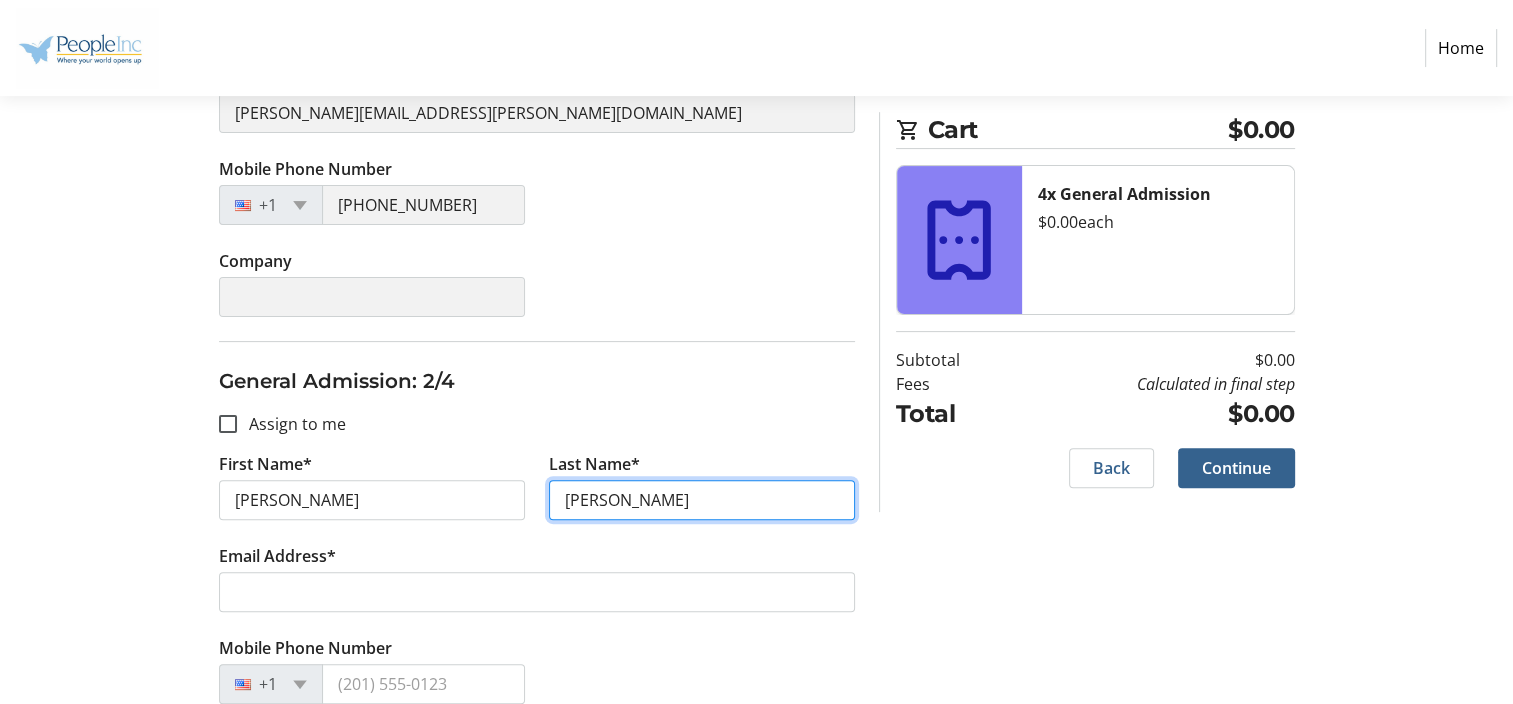 type on "[PERSON_NAME]" 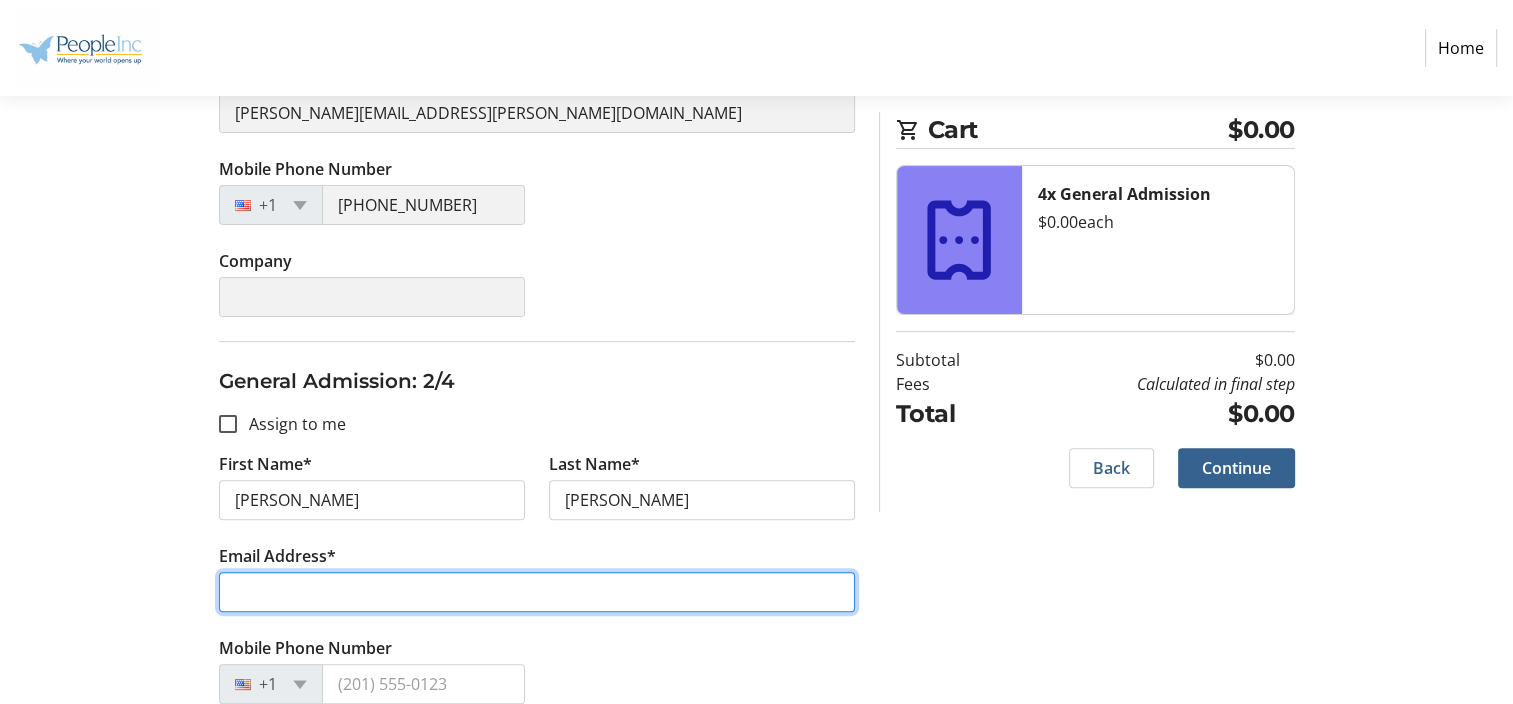 click on "Email Address*" at bounding box center (537, 592) 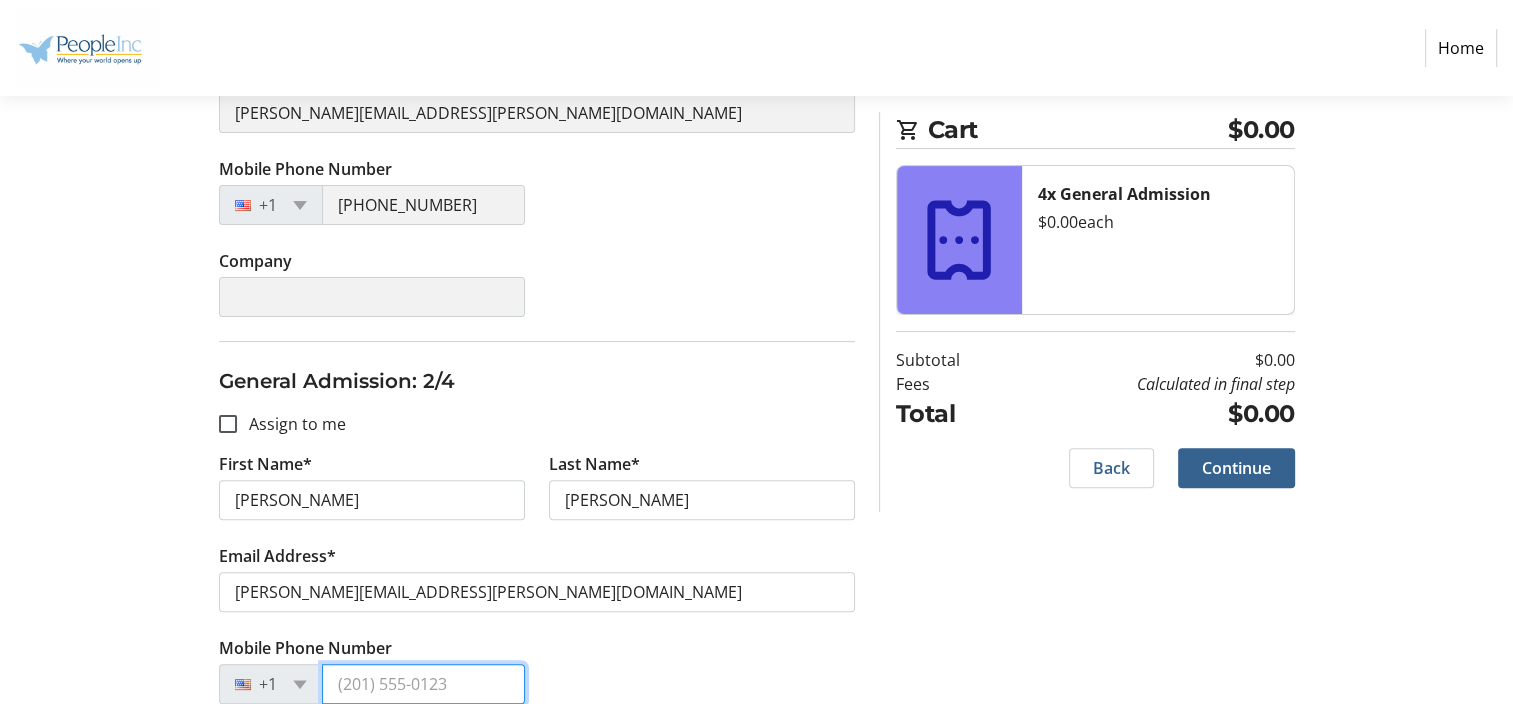 type on "[PHONE_NUMBER]" 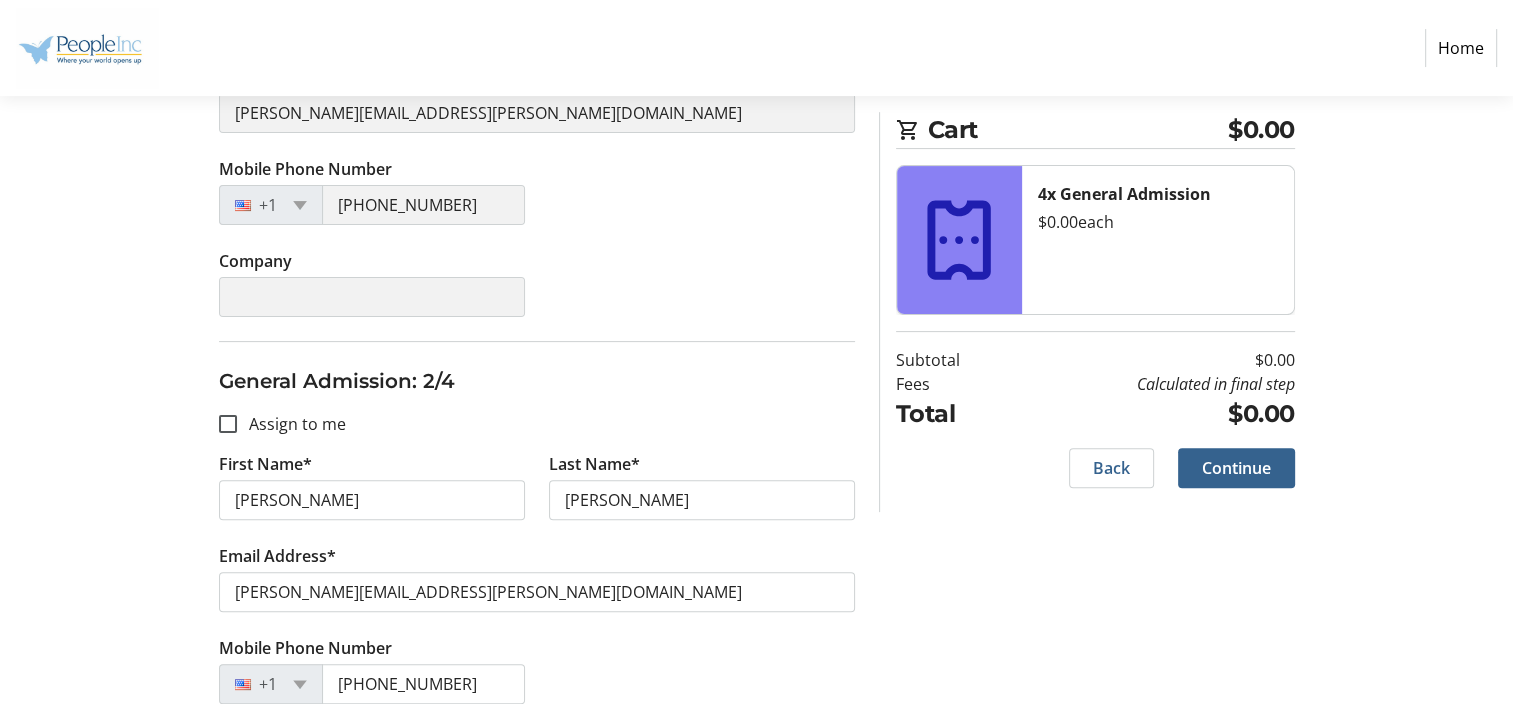 type on "[PERSON_NAME]" 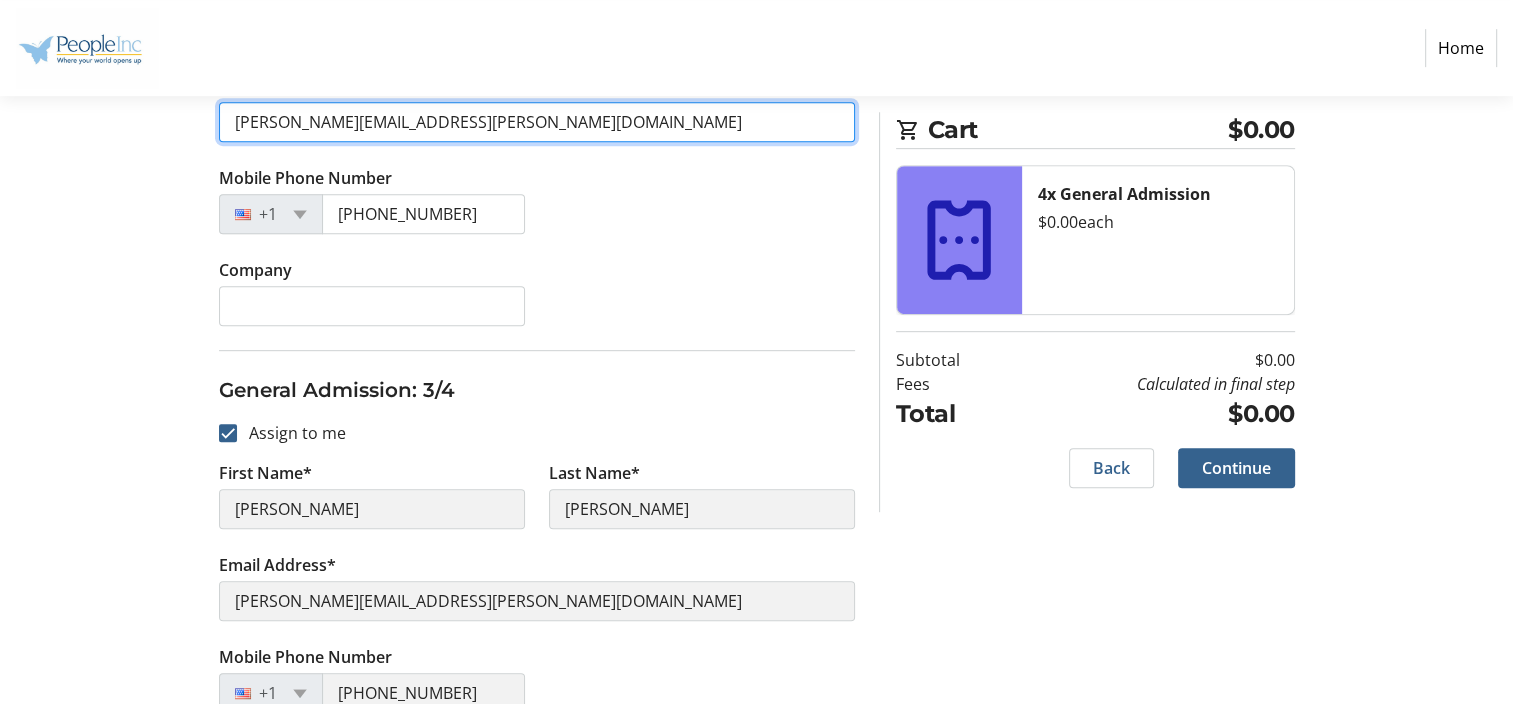 scroll, scrollTop: 1000, scrollLeft: 0, axis: vertical 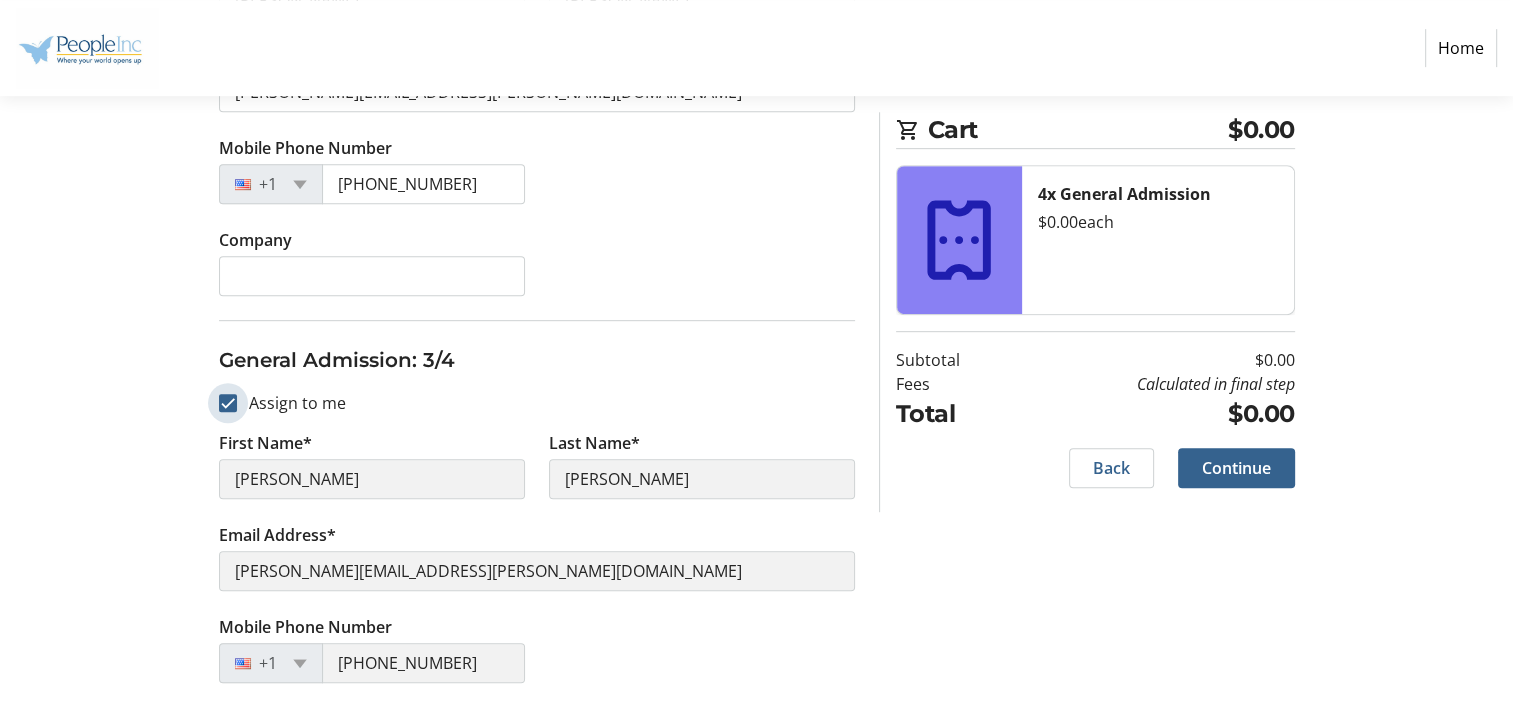 click on "Assign to me" at bounding box center [228, 403] 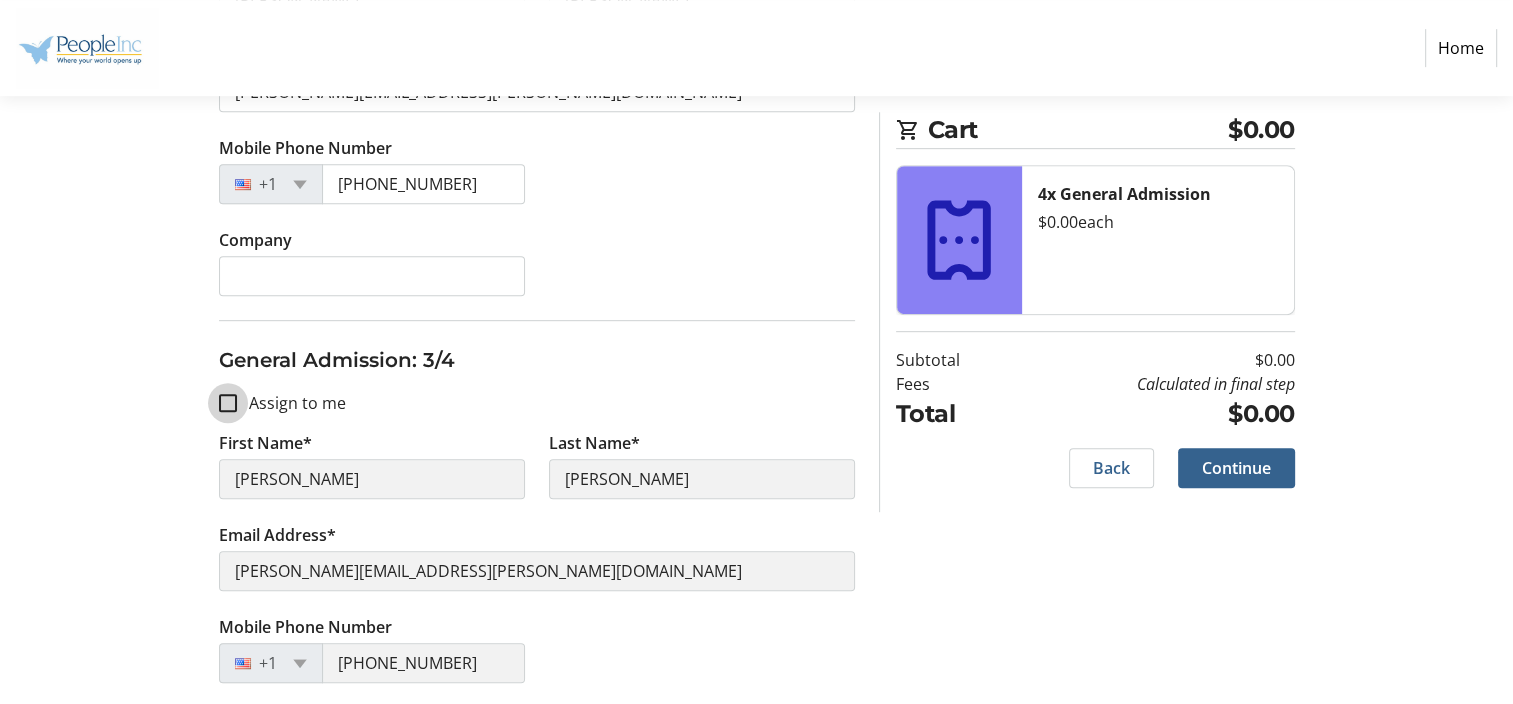 checkbox on "false" 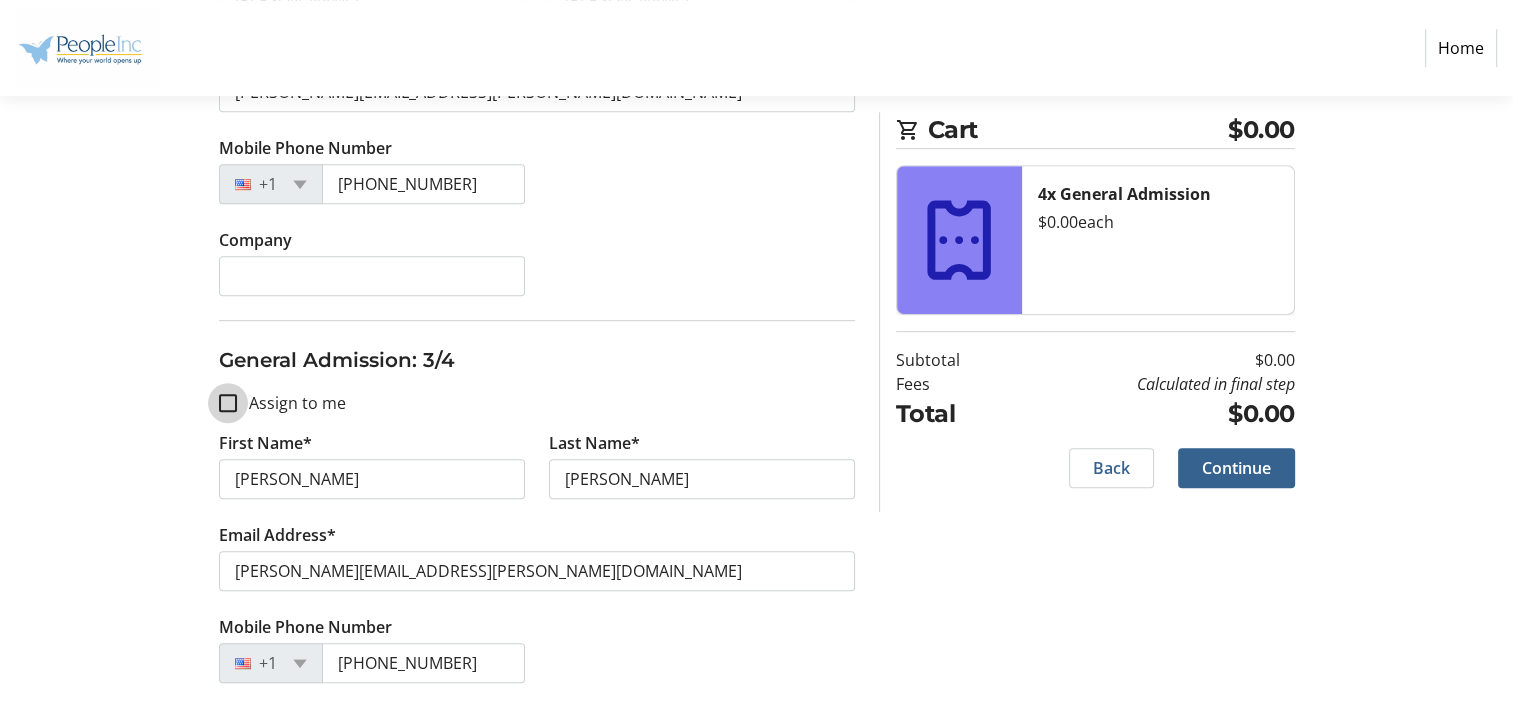 type 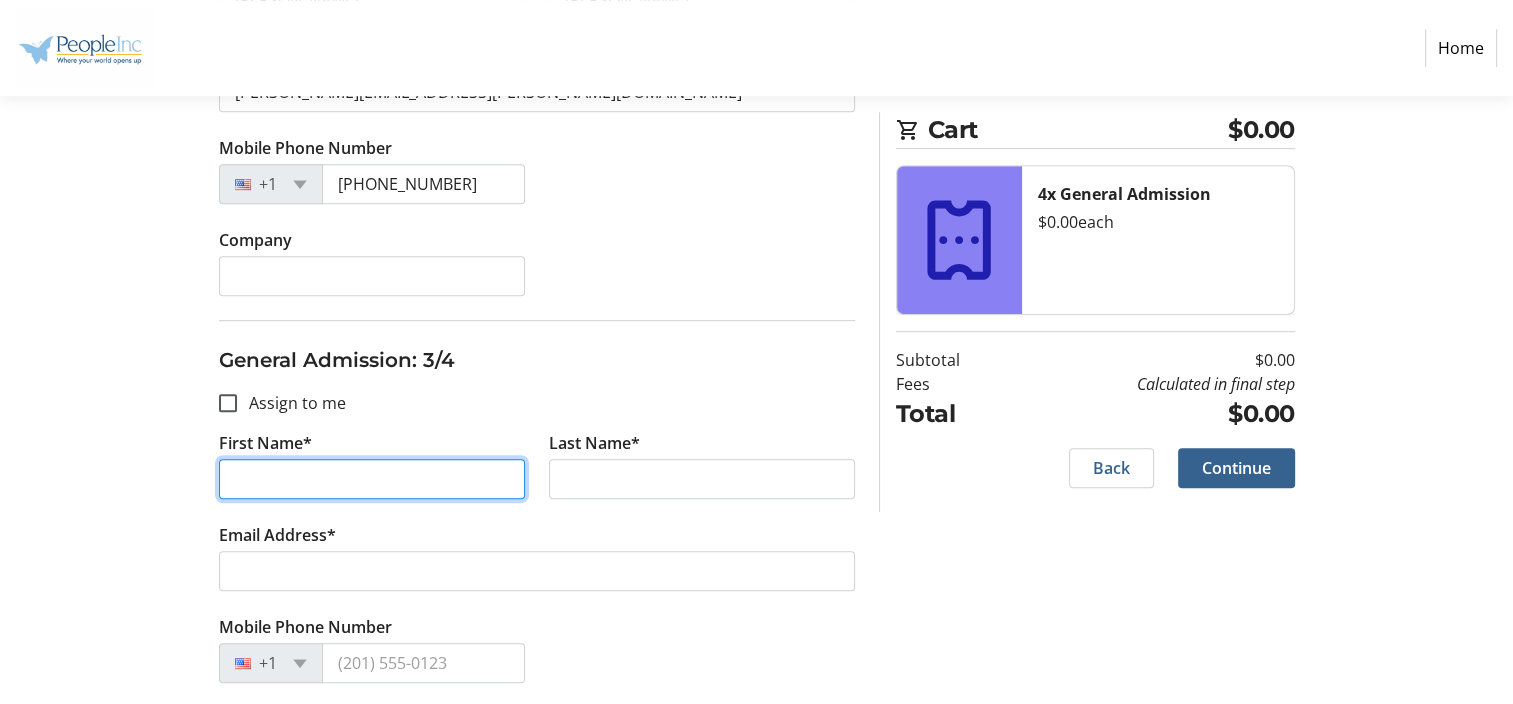 click on "First Name*" at bounding box center [372, 479] 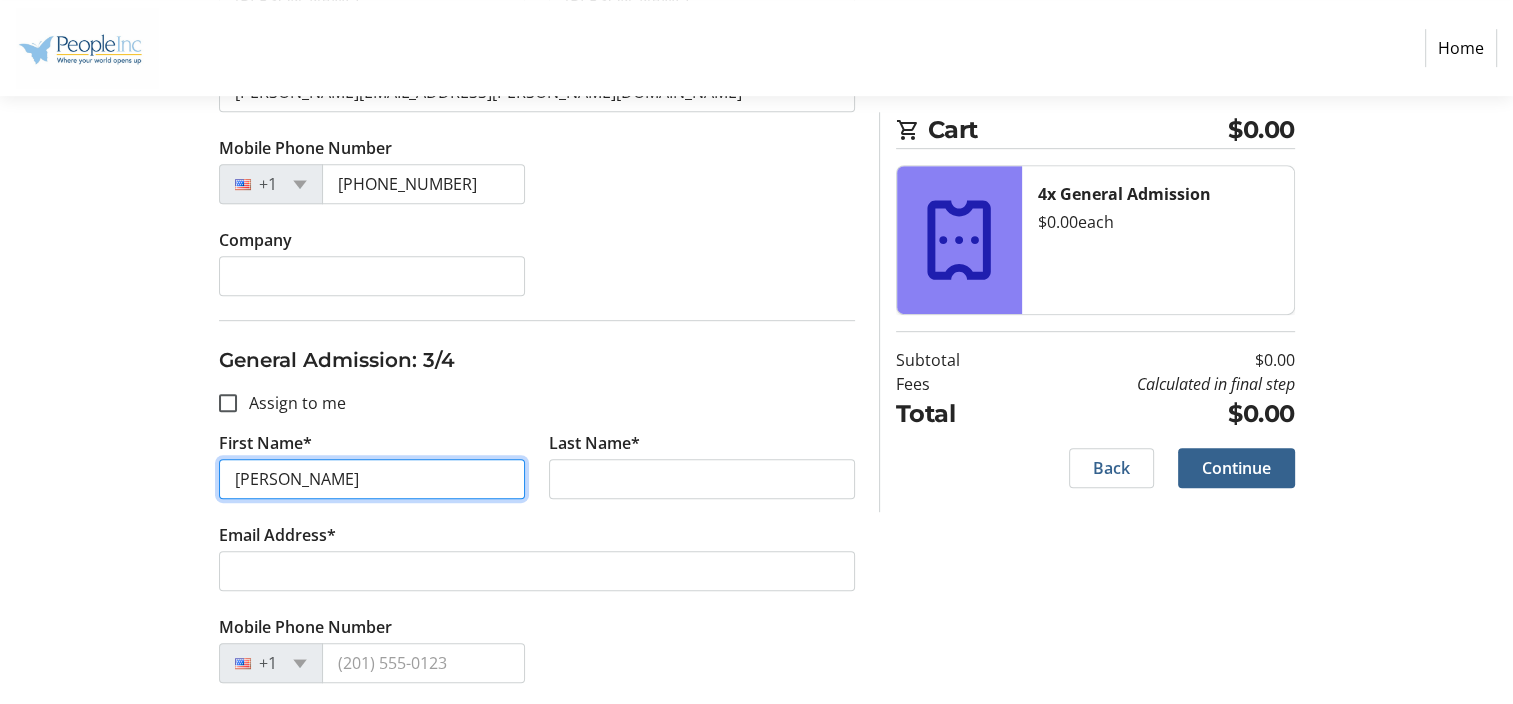 type on "[PERSON_NAME]" 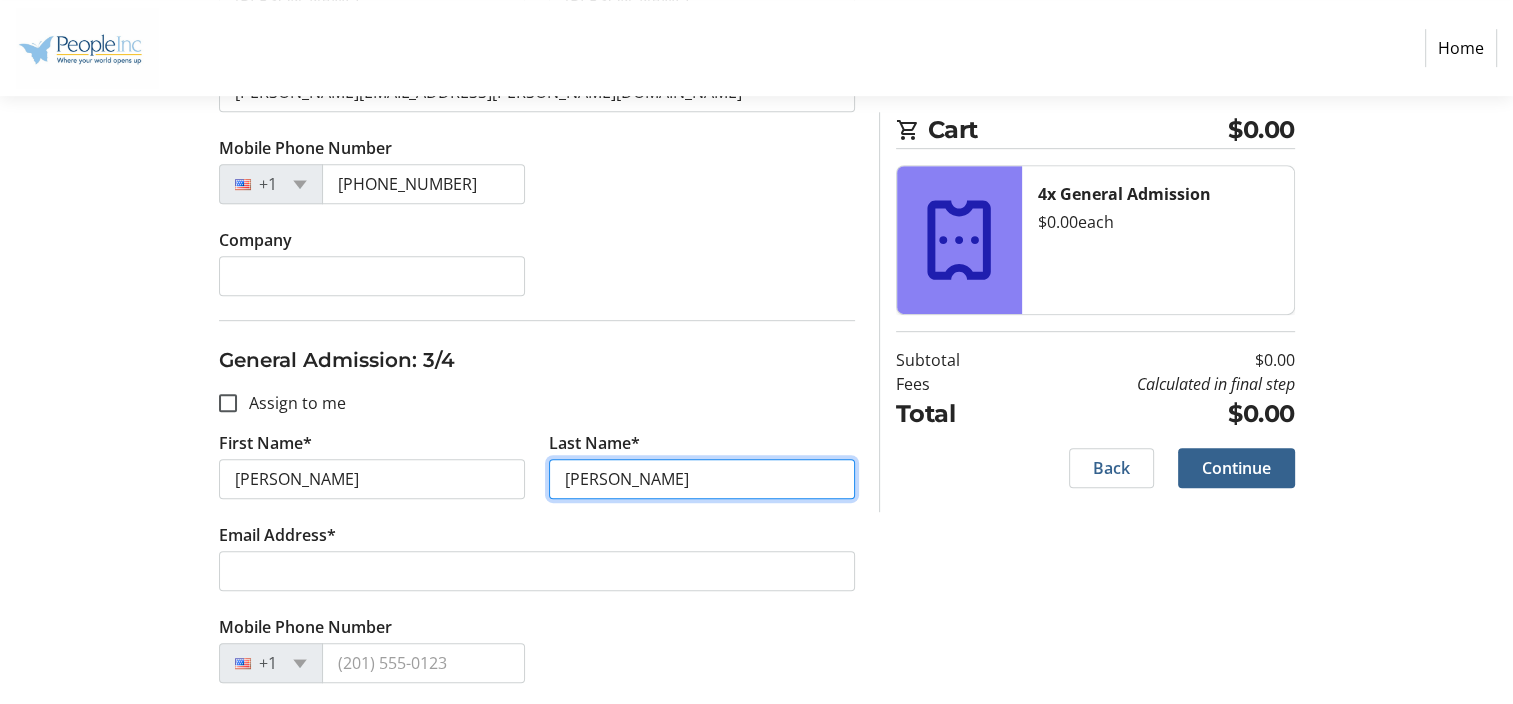 type on "[PERSON_NAME]" 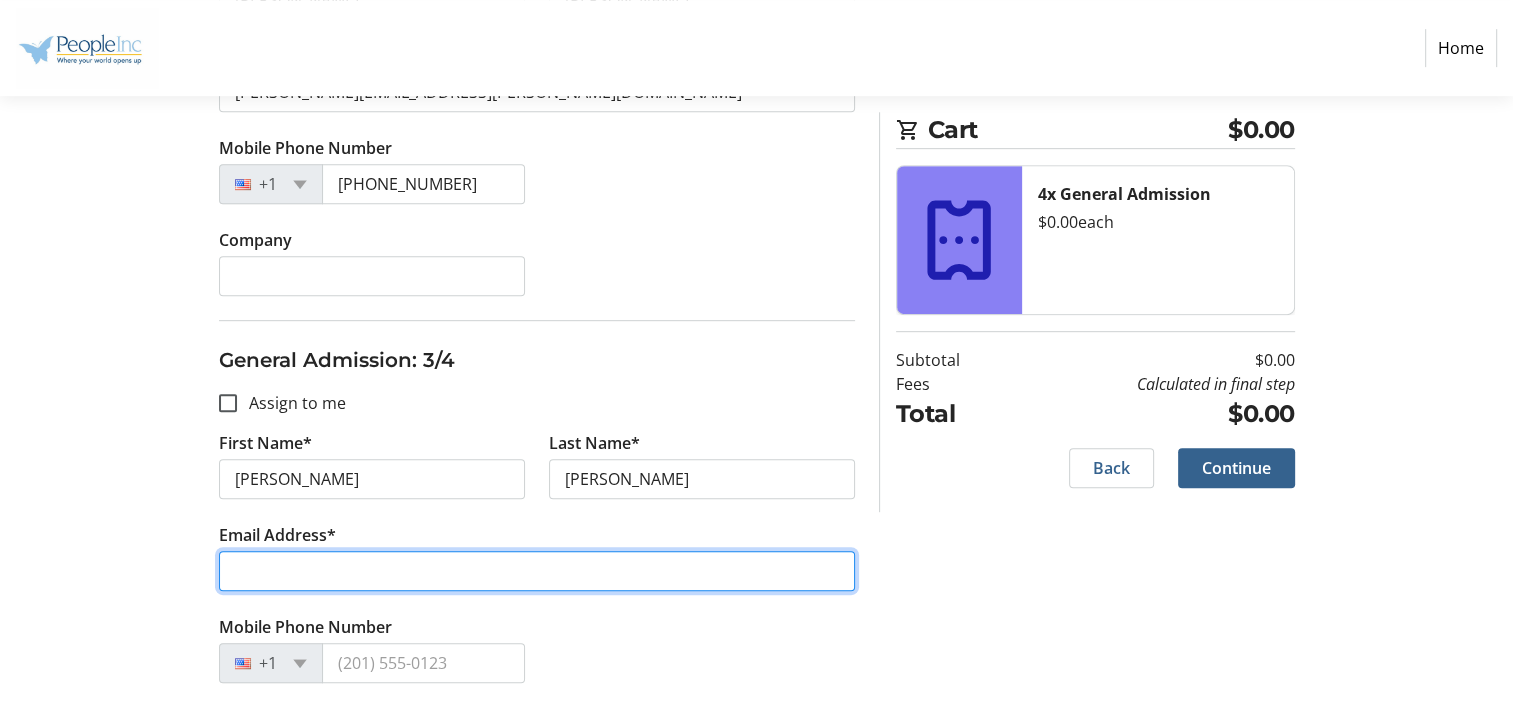 click on "Email Address*" at bounding box center [537, 571] 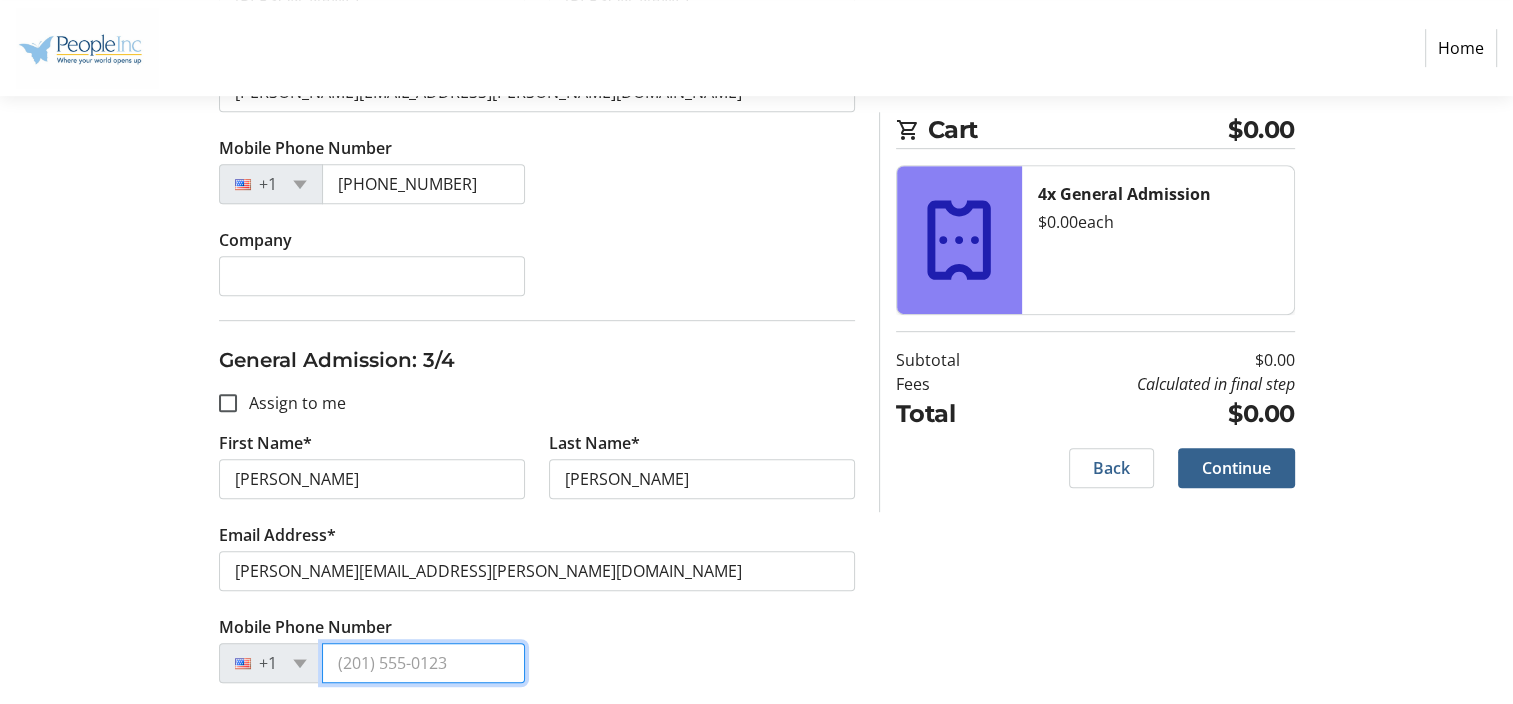 type on "[PHONE_NUMBER]" 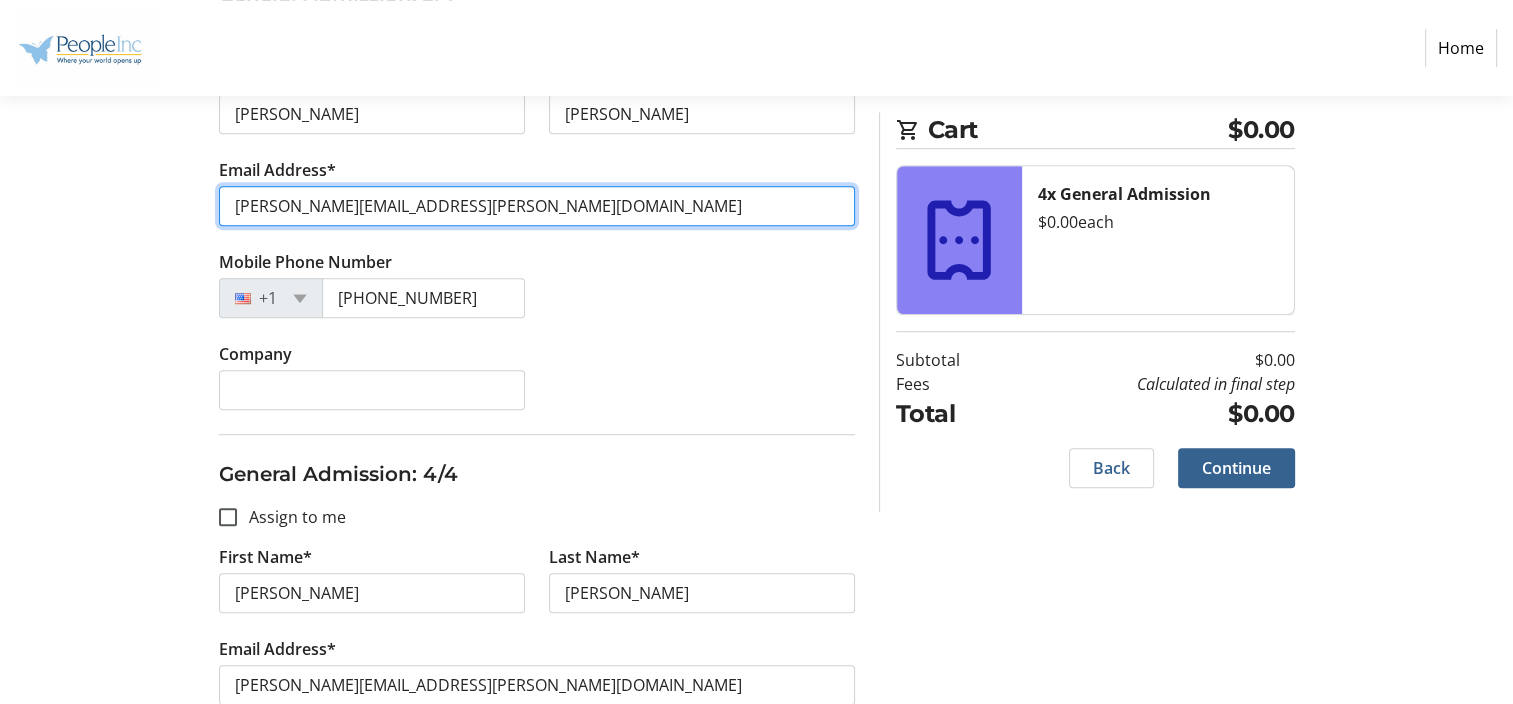 scroll, scrollTop: 1400, scrollLeft: 0, axis: vertical 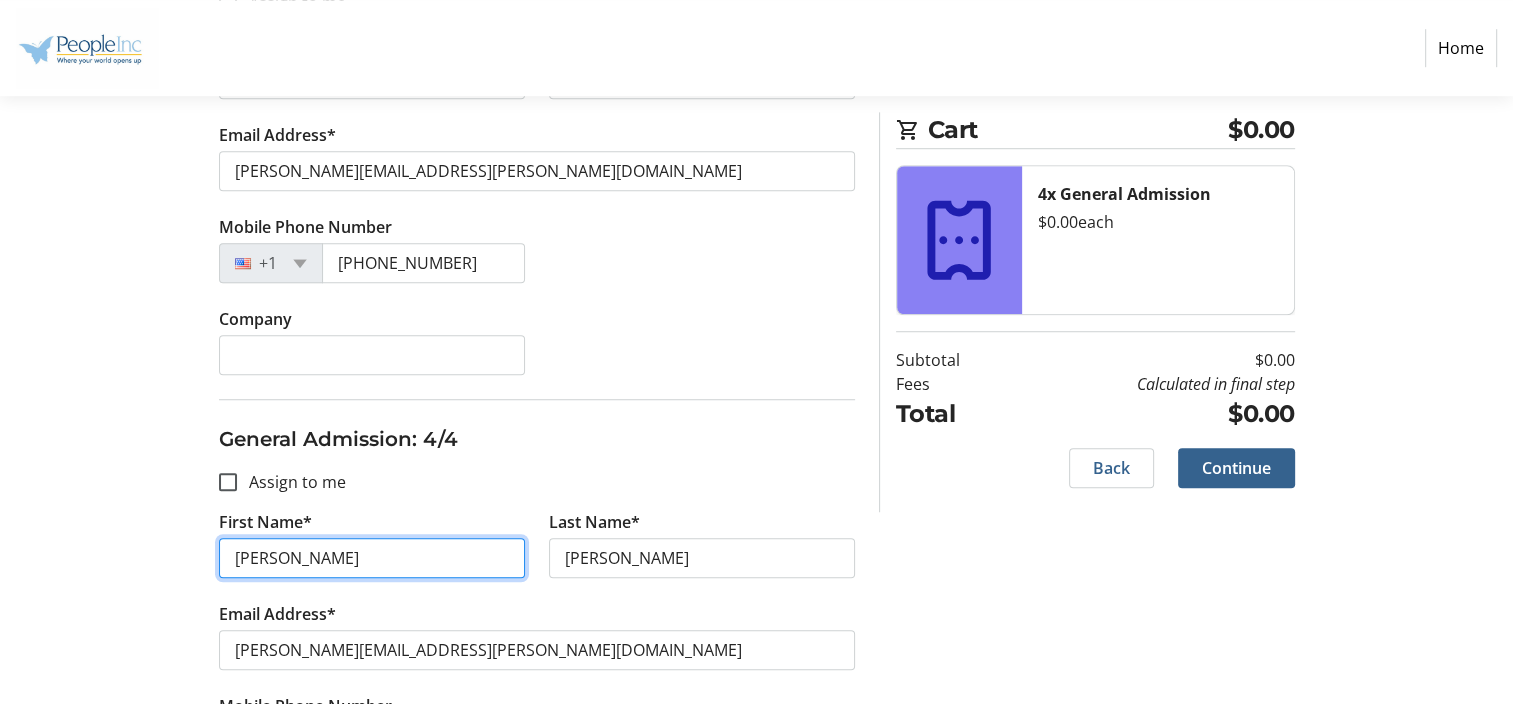 click on "[PERSON_NAME]" at bounding box center (372, 558) 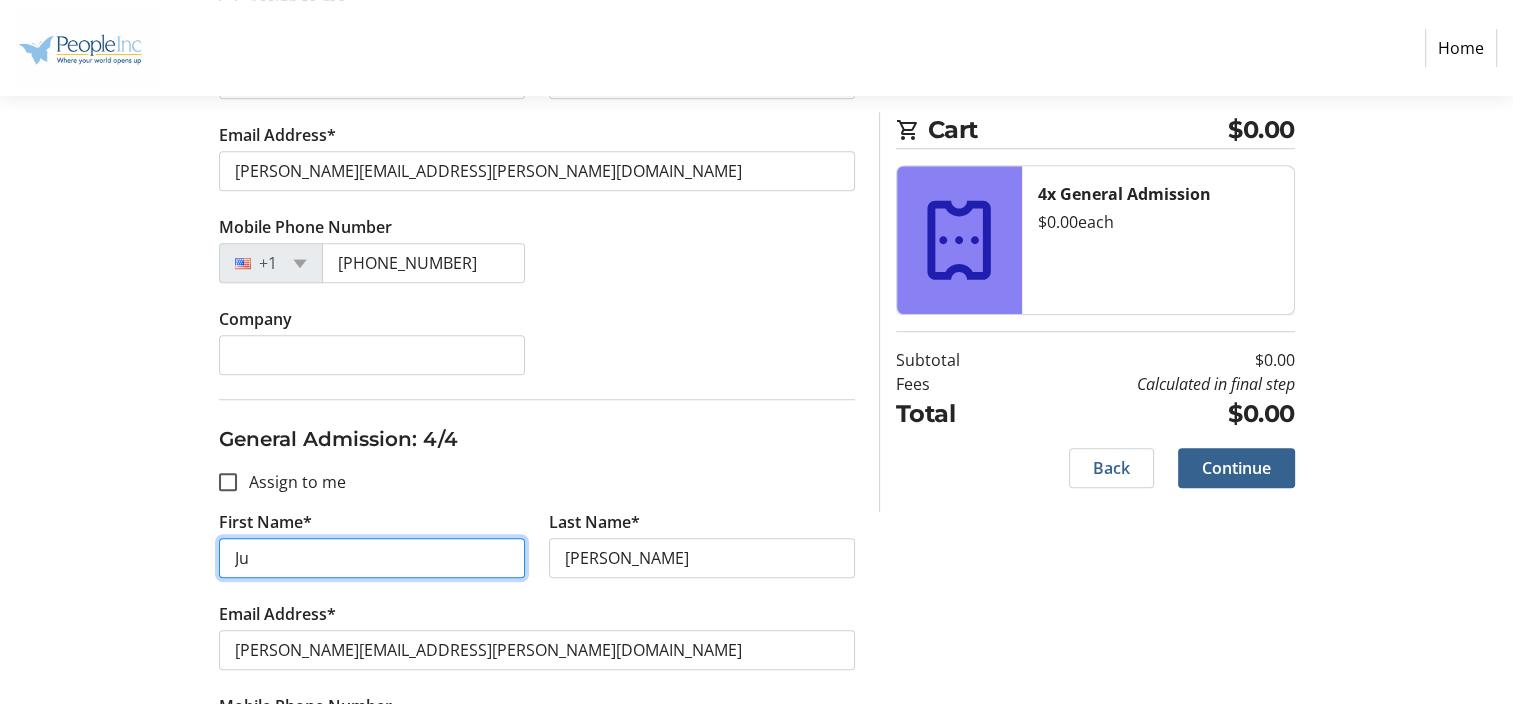 type on "J" 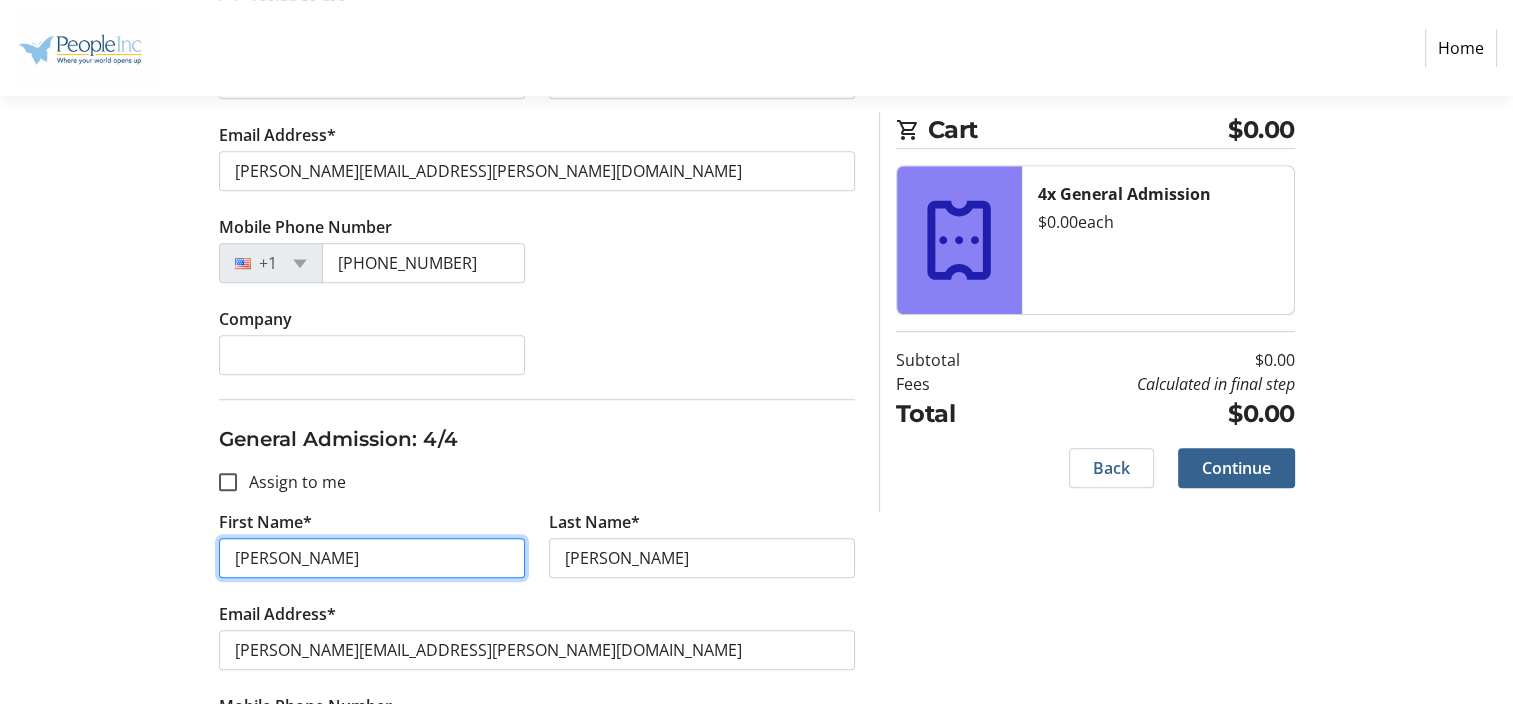 scroll, scrollTop: 1568, scrollLeft: 0, axis: vertical 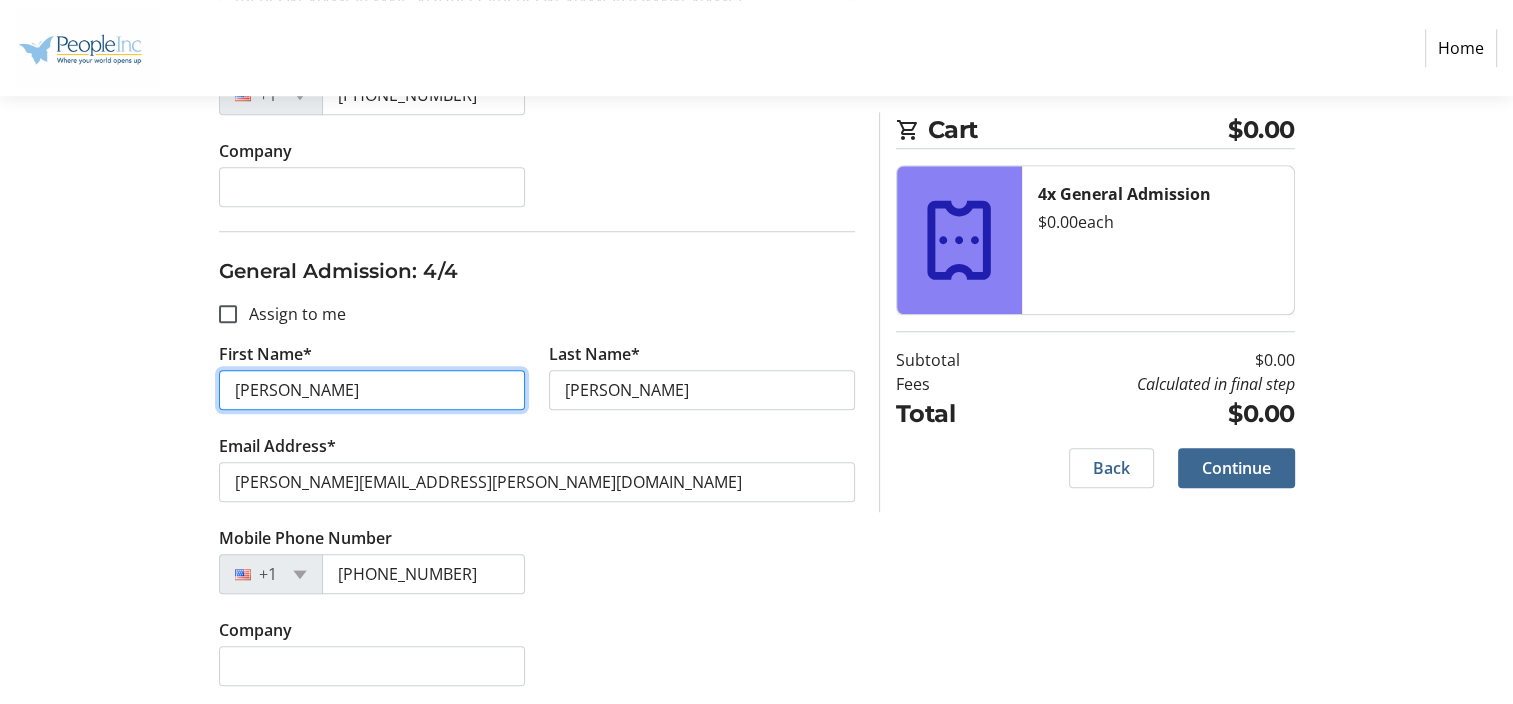 type on "[PERSON_NAME]" 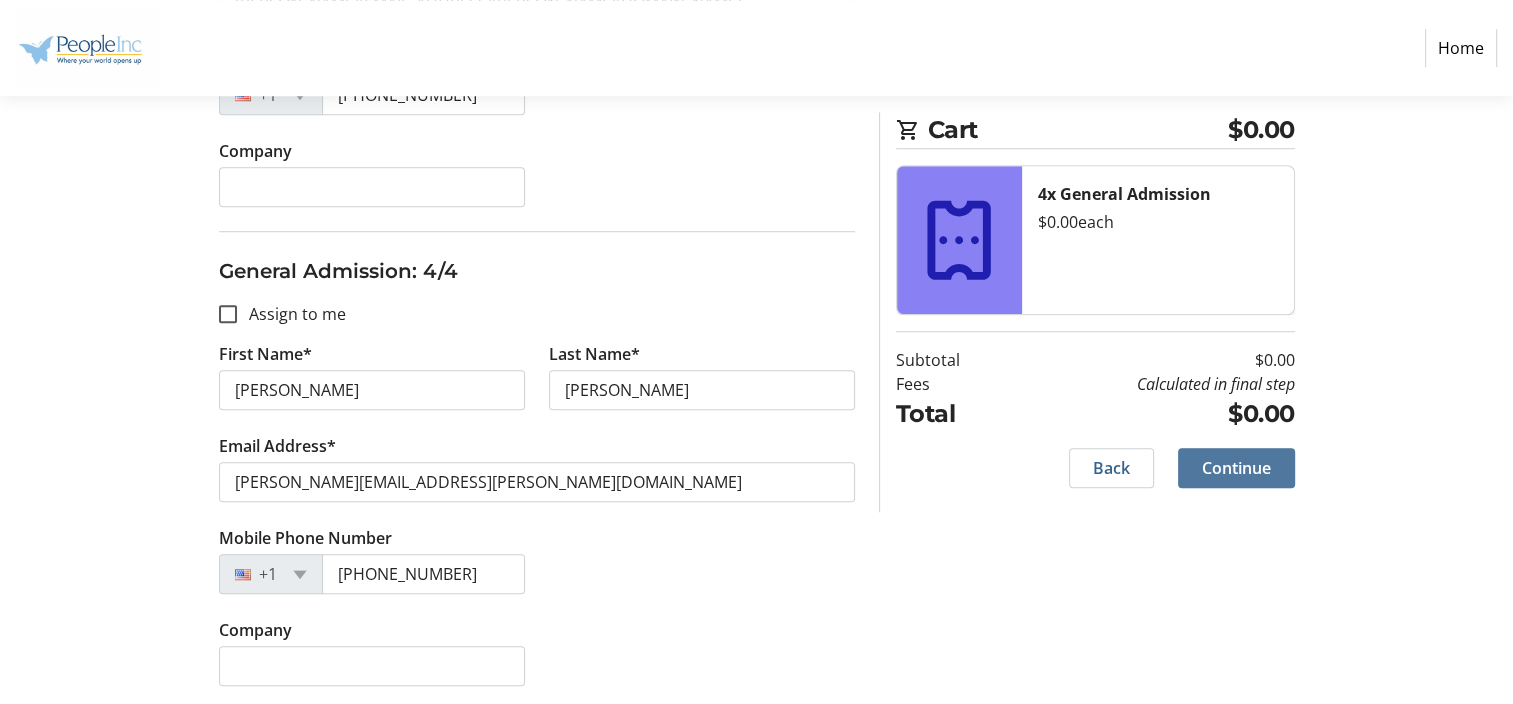 click on "Continue" 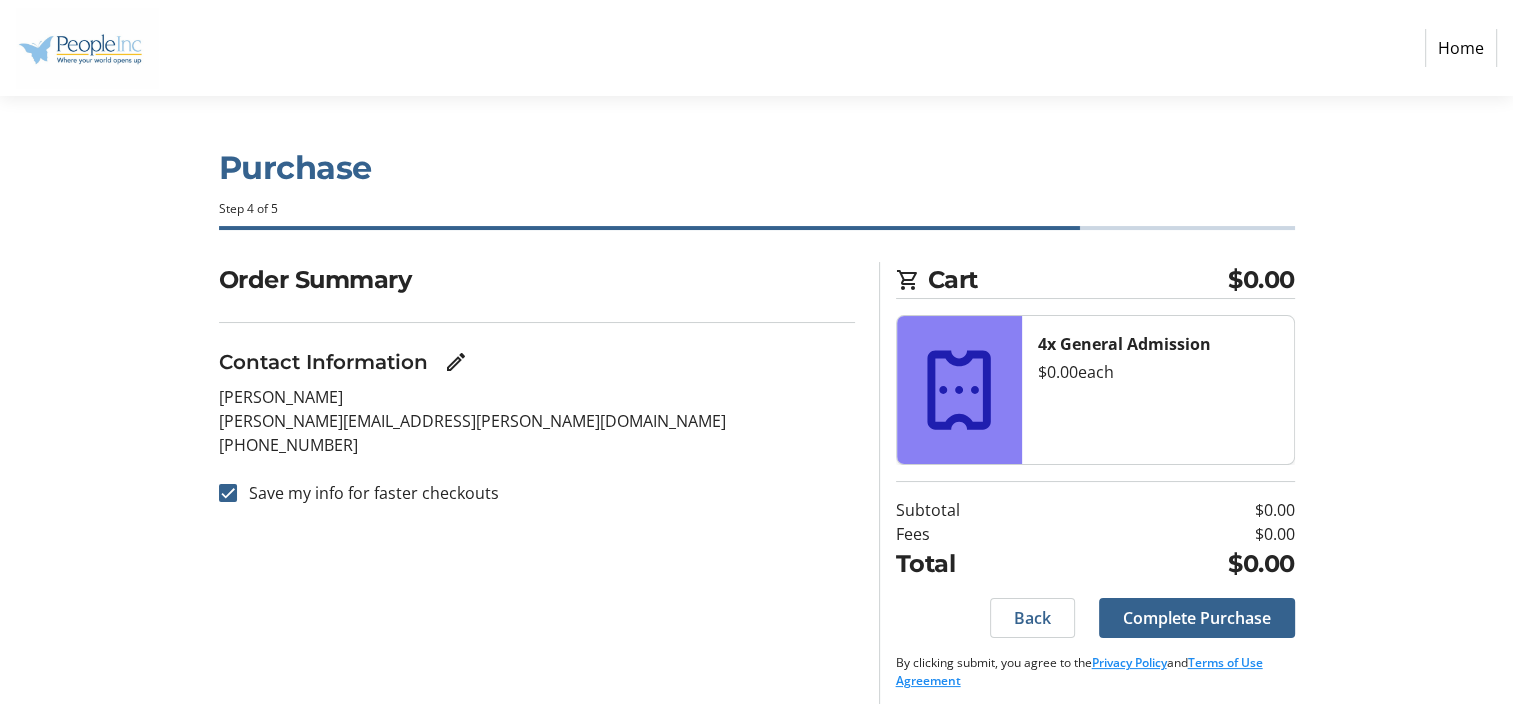 scroll, scrollTop: 9, scrollLeft: 0, axis: vertical 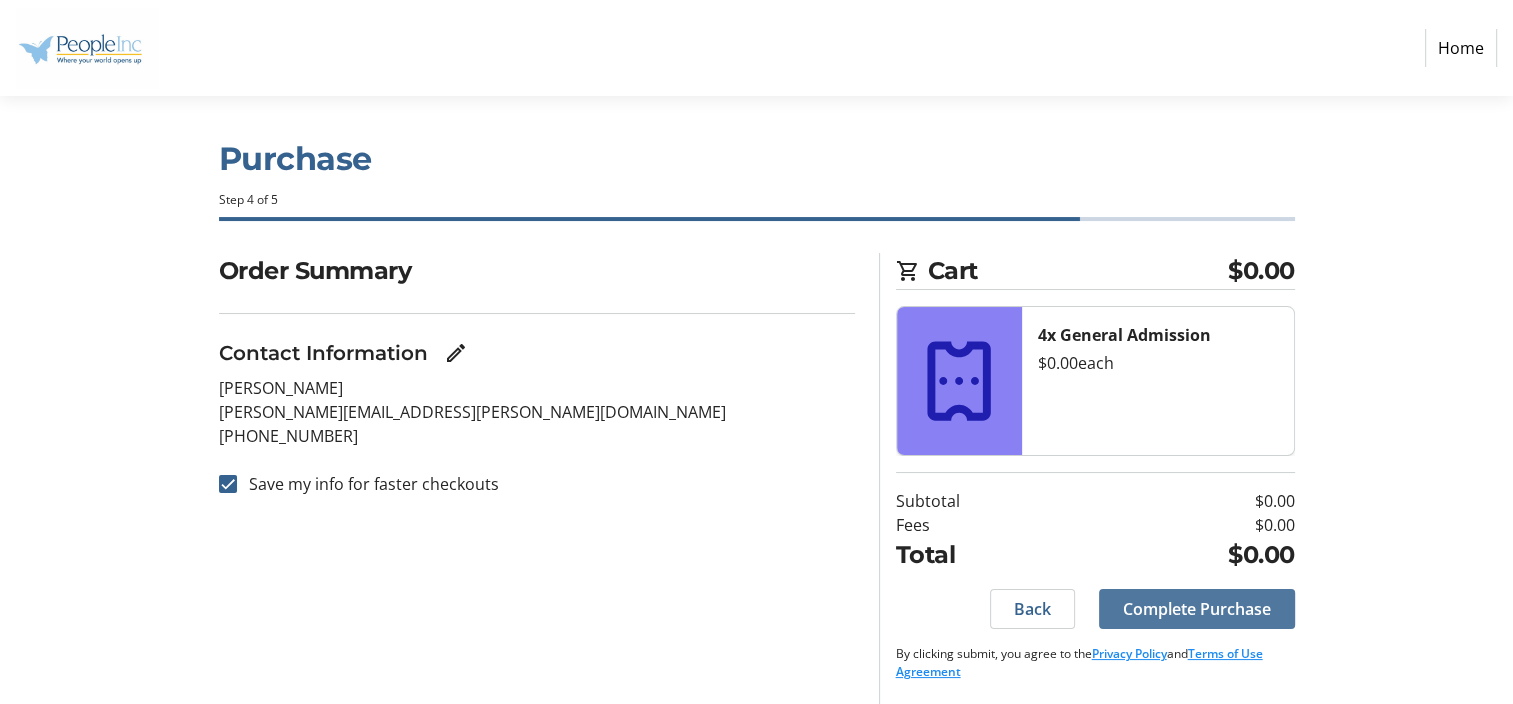 click on "Complete Purchase" 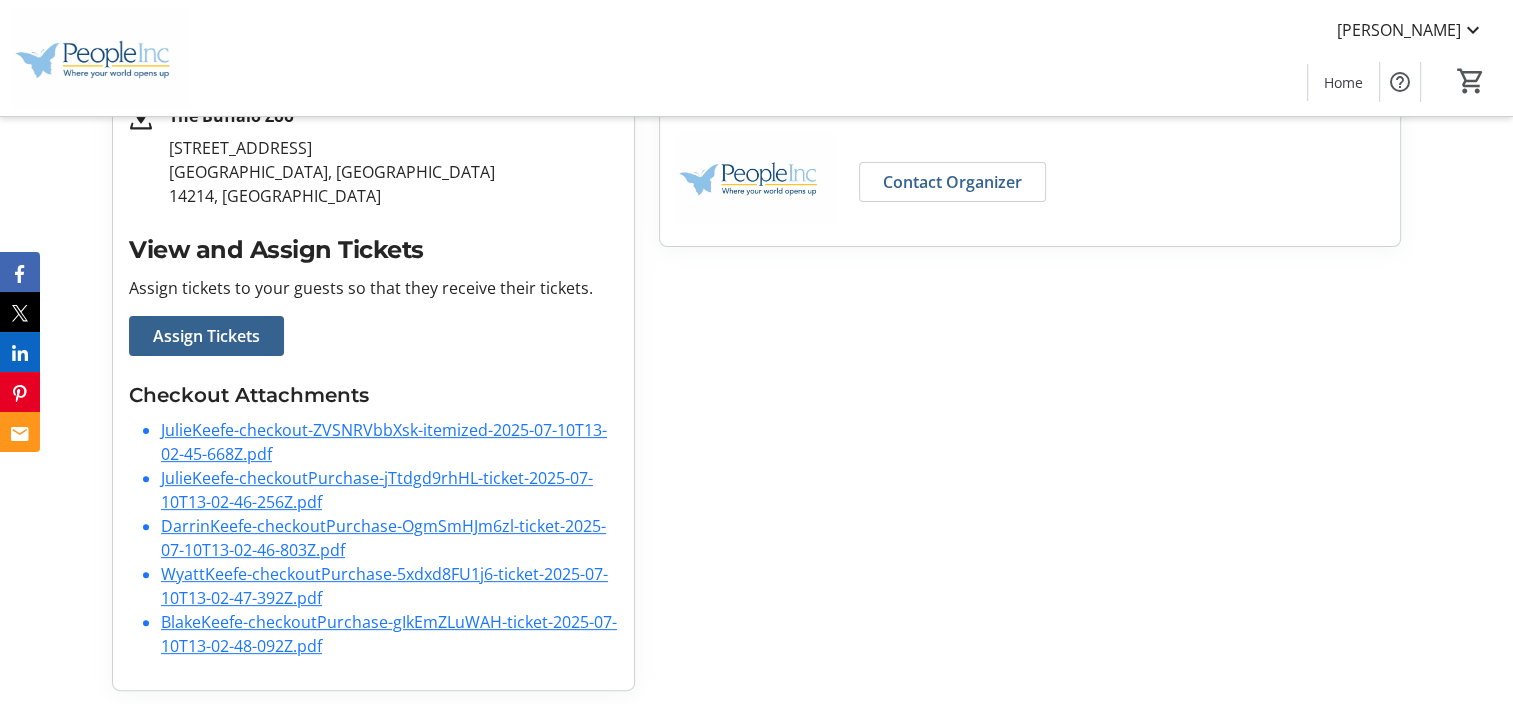 scroll, scrollTop: 502, scrollLeft: 0, axis: vertical 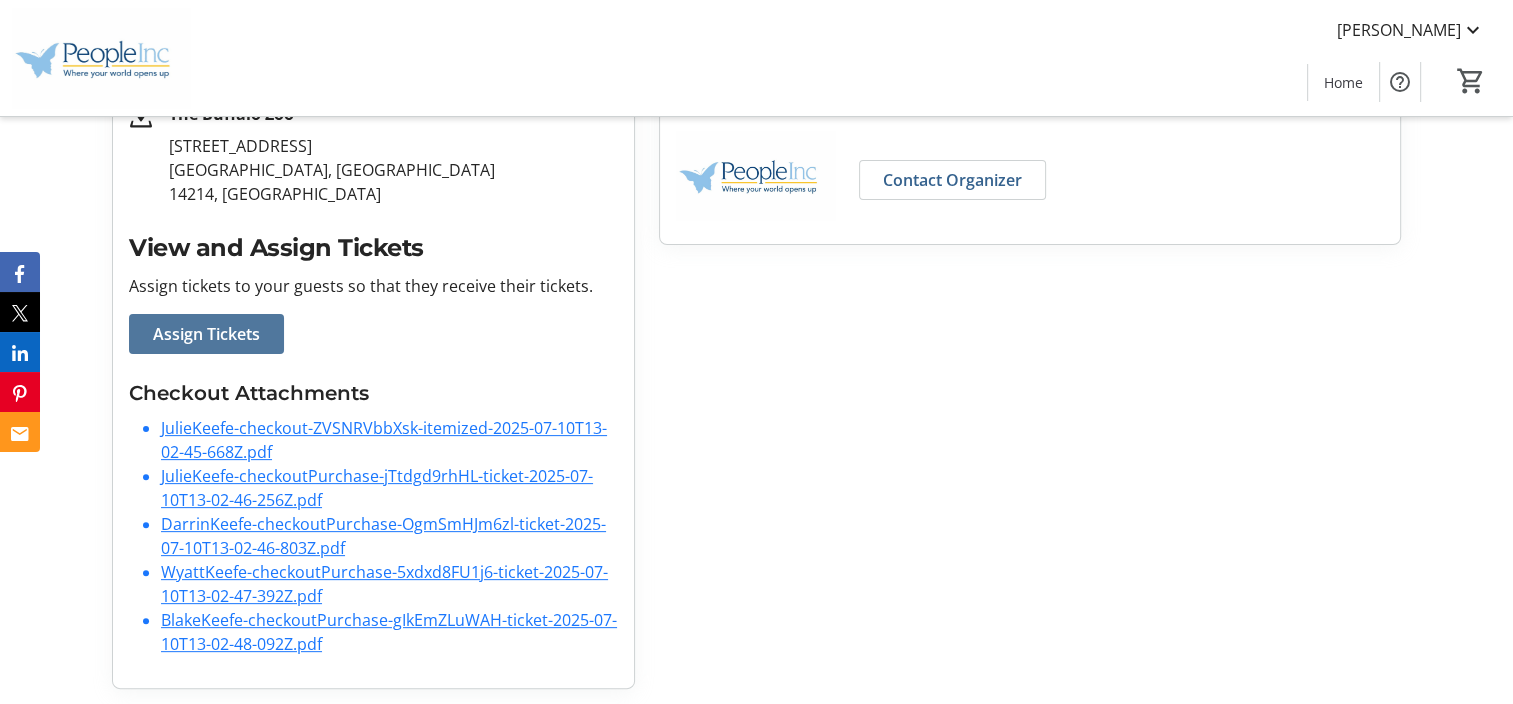 click on "Assign Tickets" 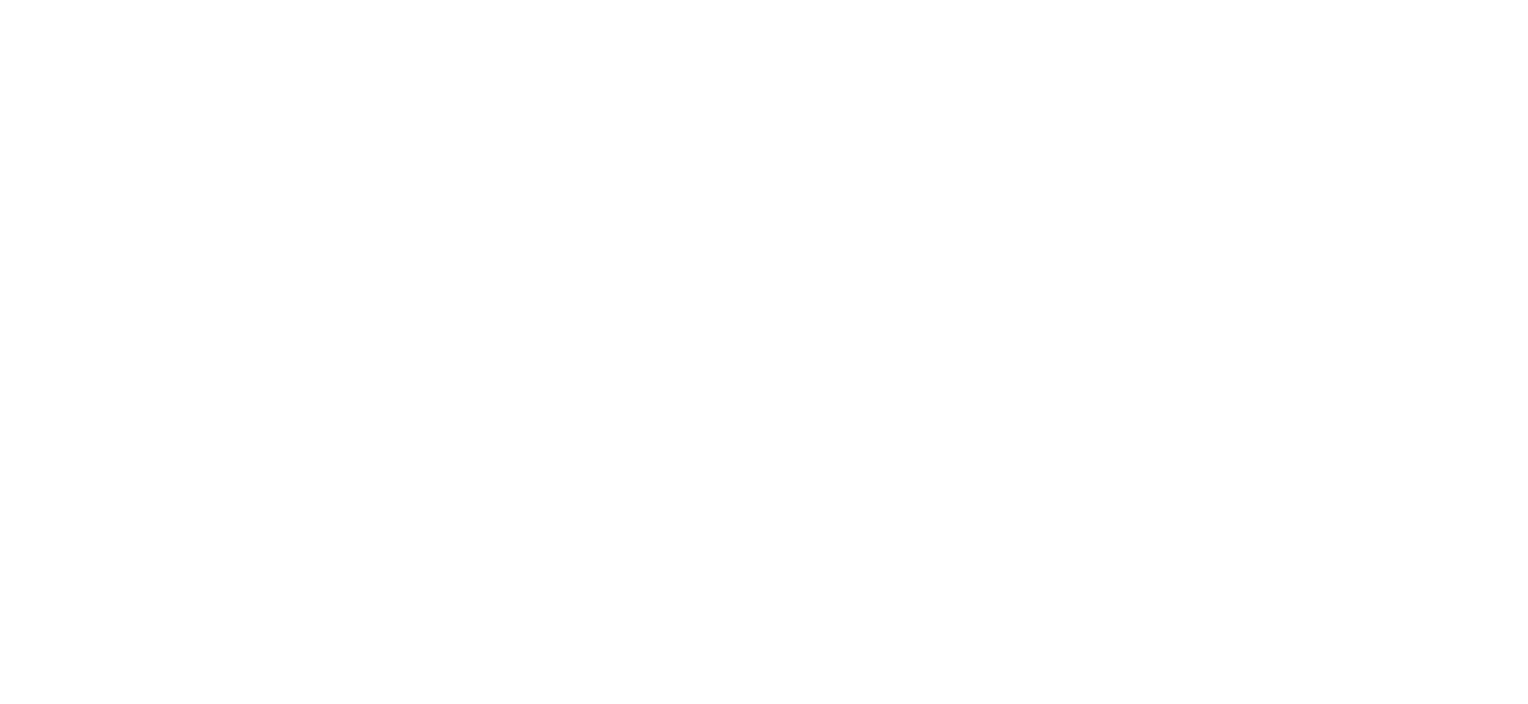 scroll, scrollTop: 0, scrollLeft: 0, axis: both 